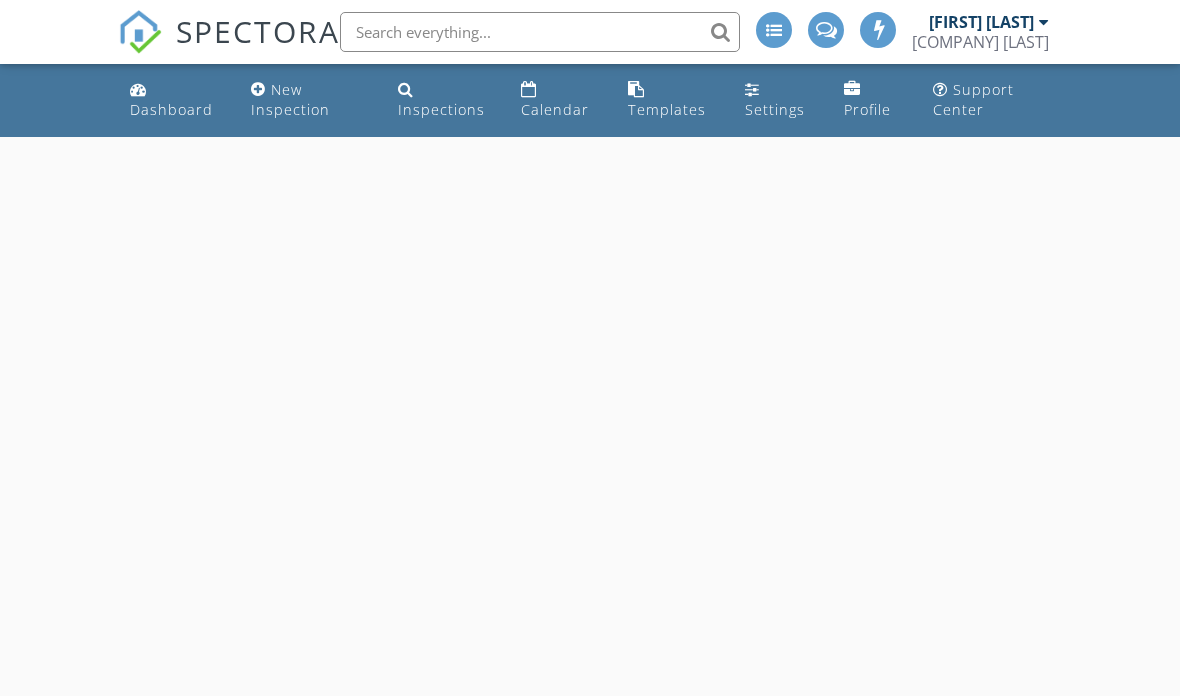 scroll, scrollTop: 0, scrollLeft: 0, axis: both 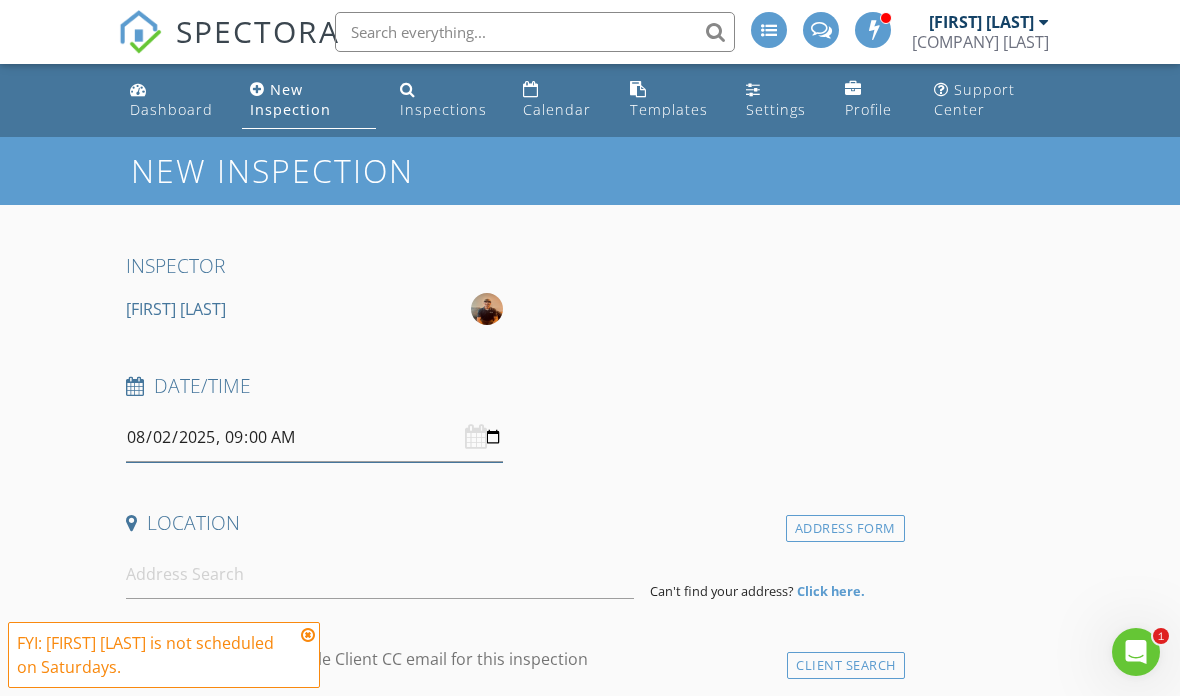 click at bounding box center (314, 437) 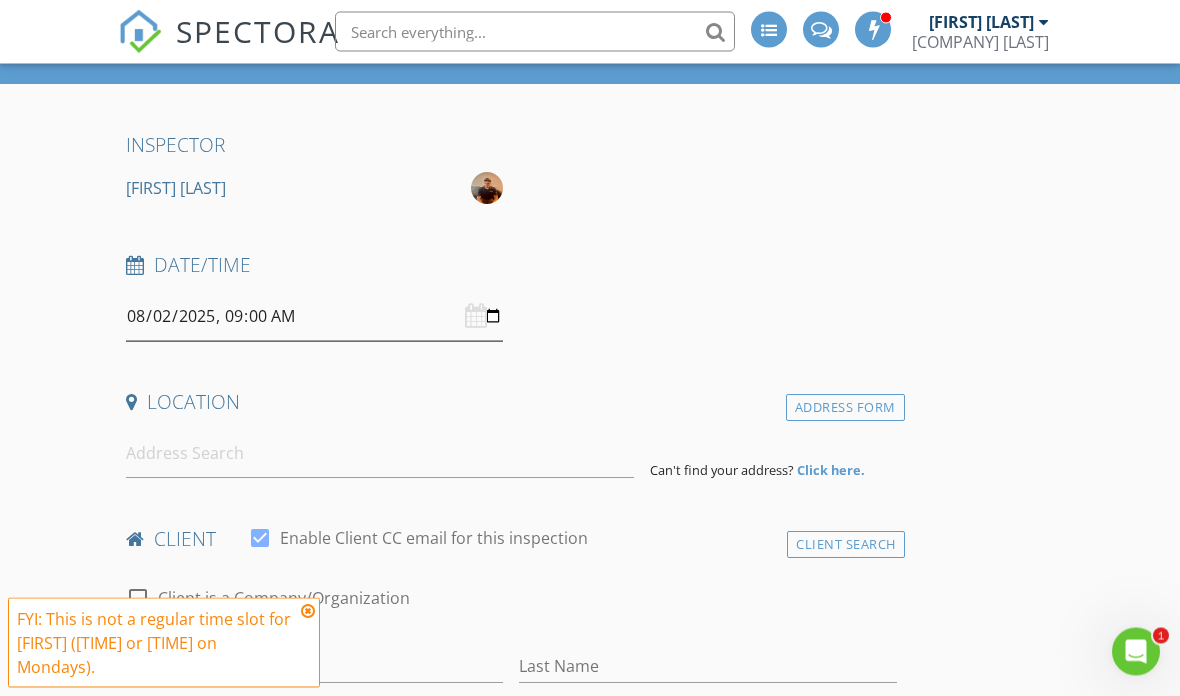 scroll, scrollTop: 121, scrollLeft: 0, axis: vertical 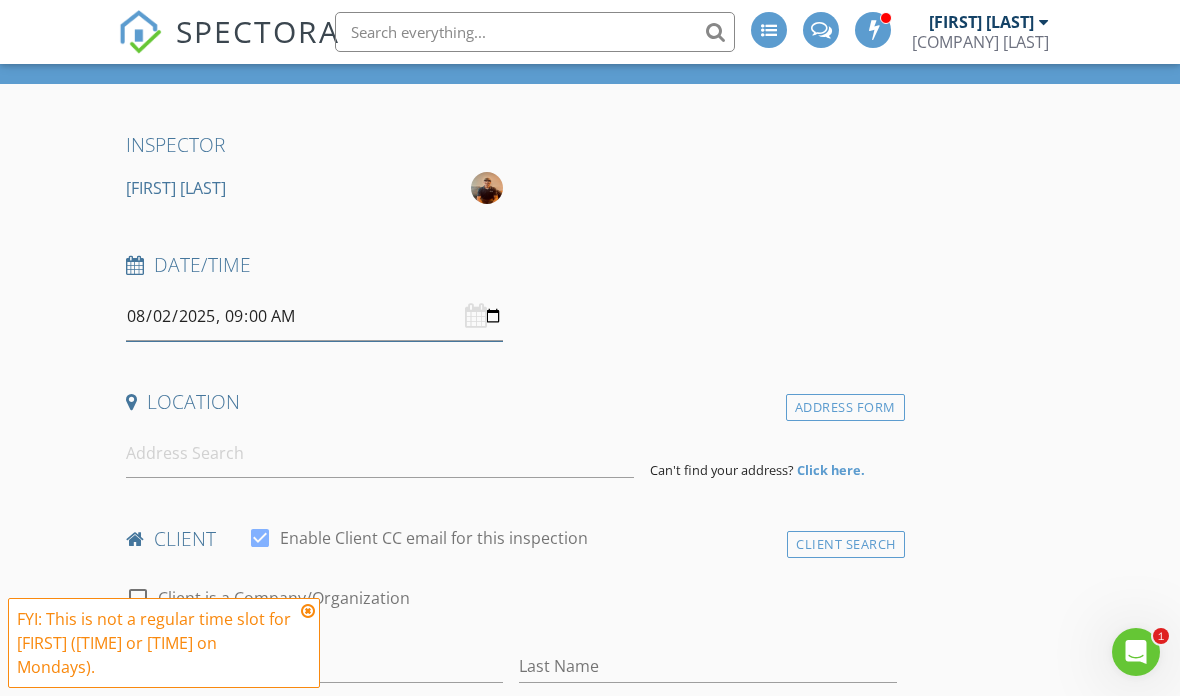 click at bounding box center [314, 316] 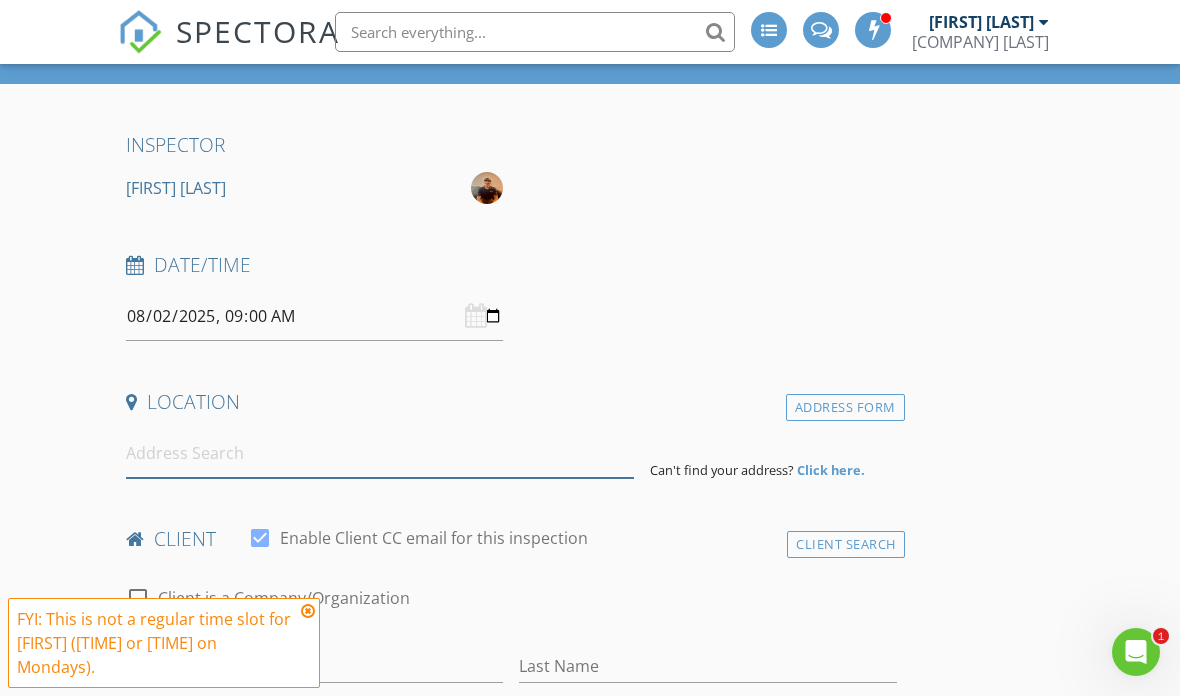click at bounding box center (380, 453) 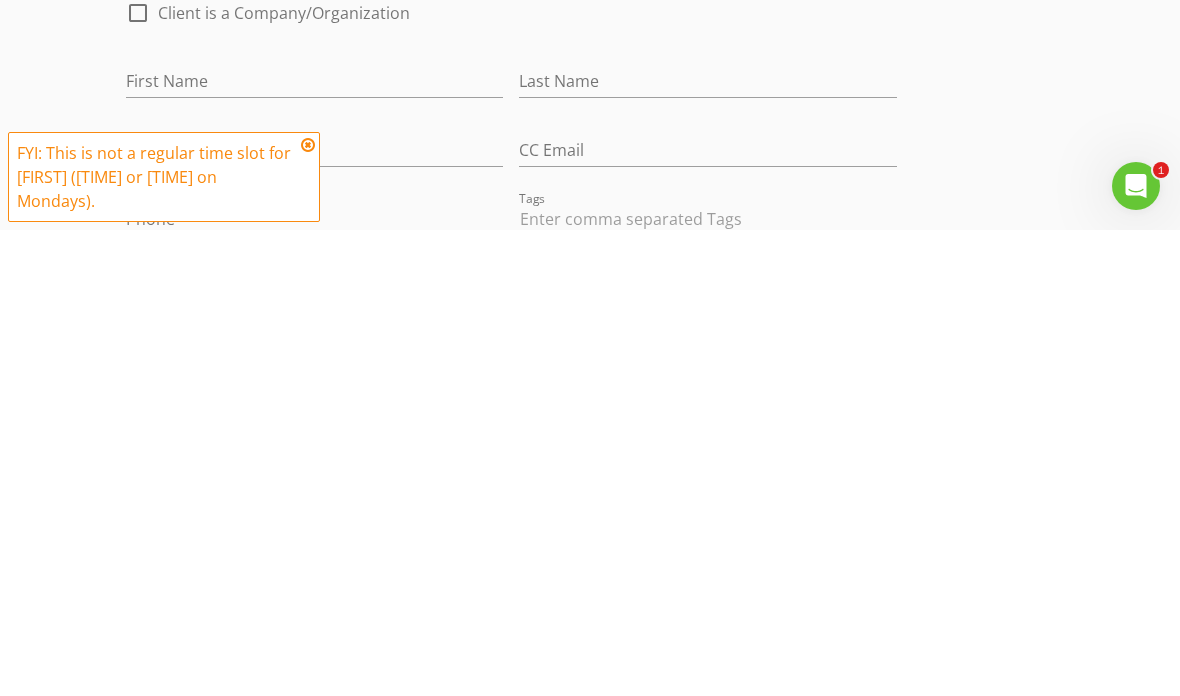 scroll, scrollTop: 246, scrollLeft: 0, axis: vertical 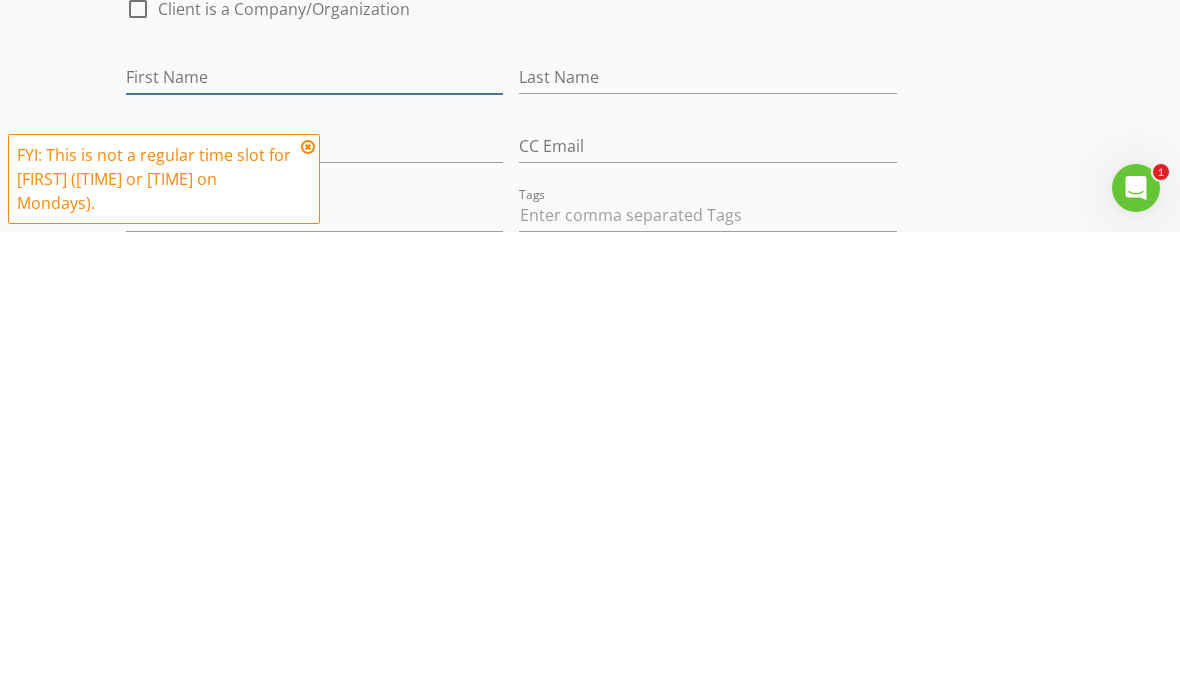 click on "First Name" at bounding box center [314, 541] 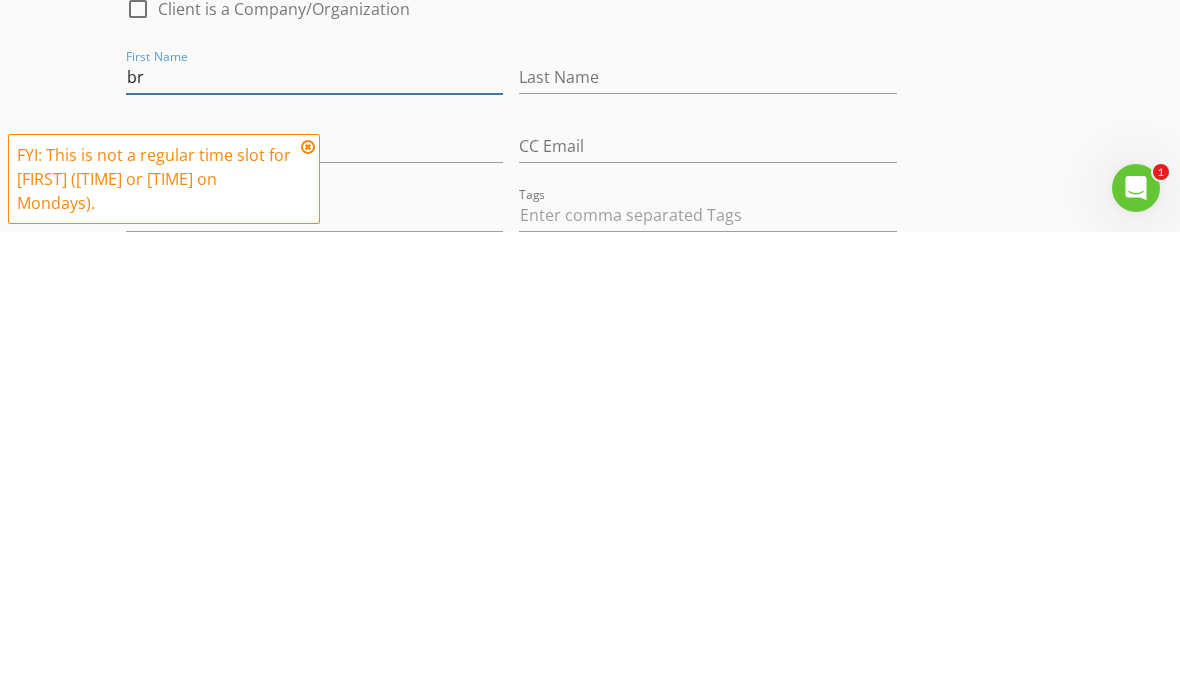 scroll, scrollTop: 597, scrollLeft: 0, axis: vertical 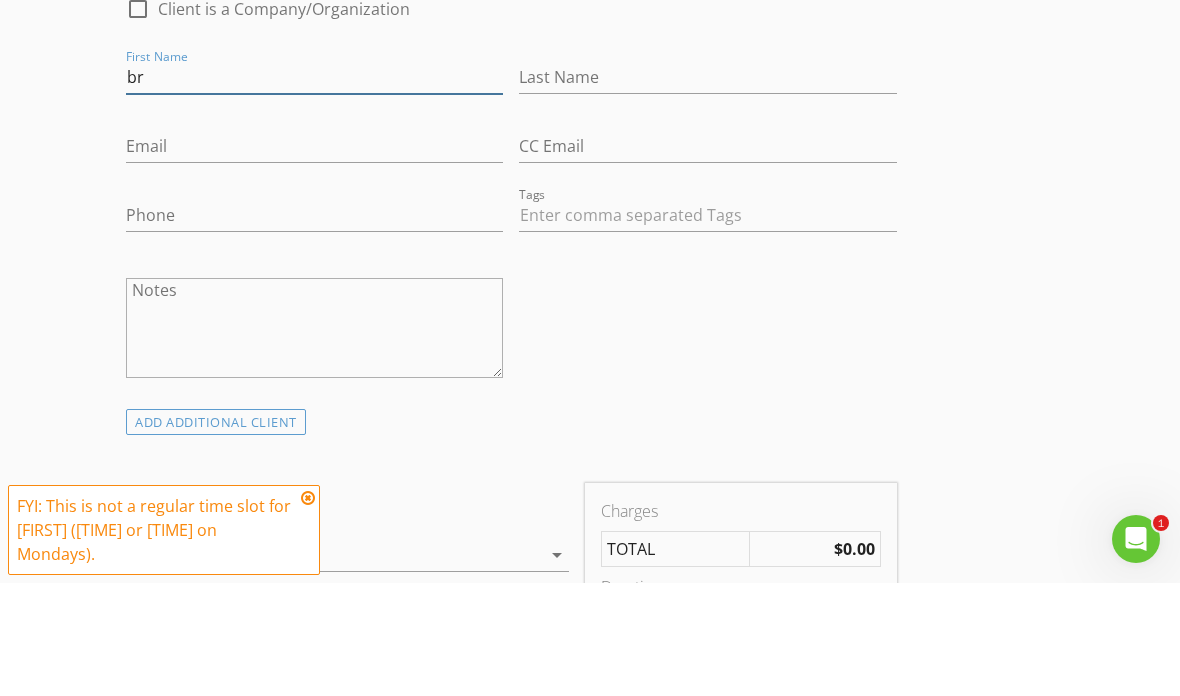 type on "b" 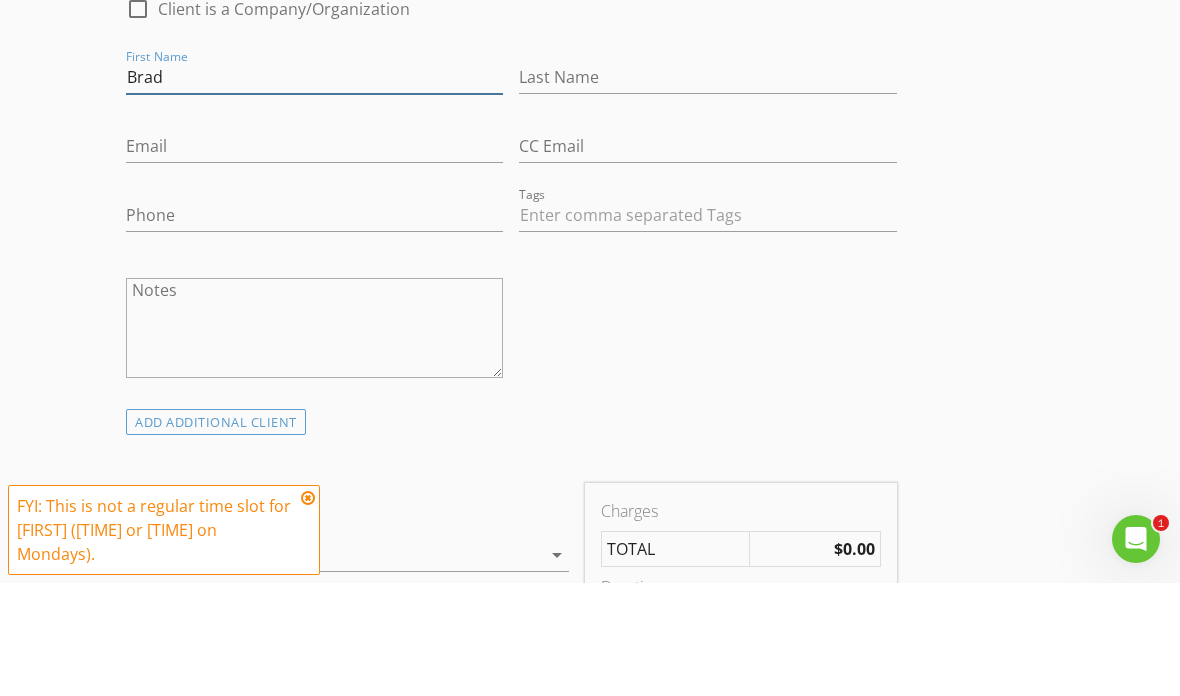 type on "Brad" 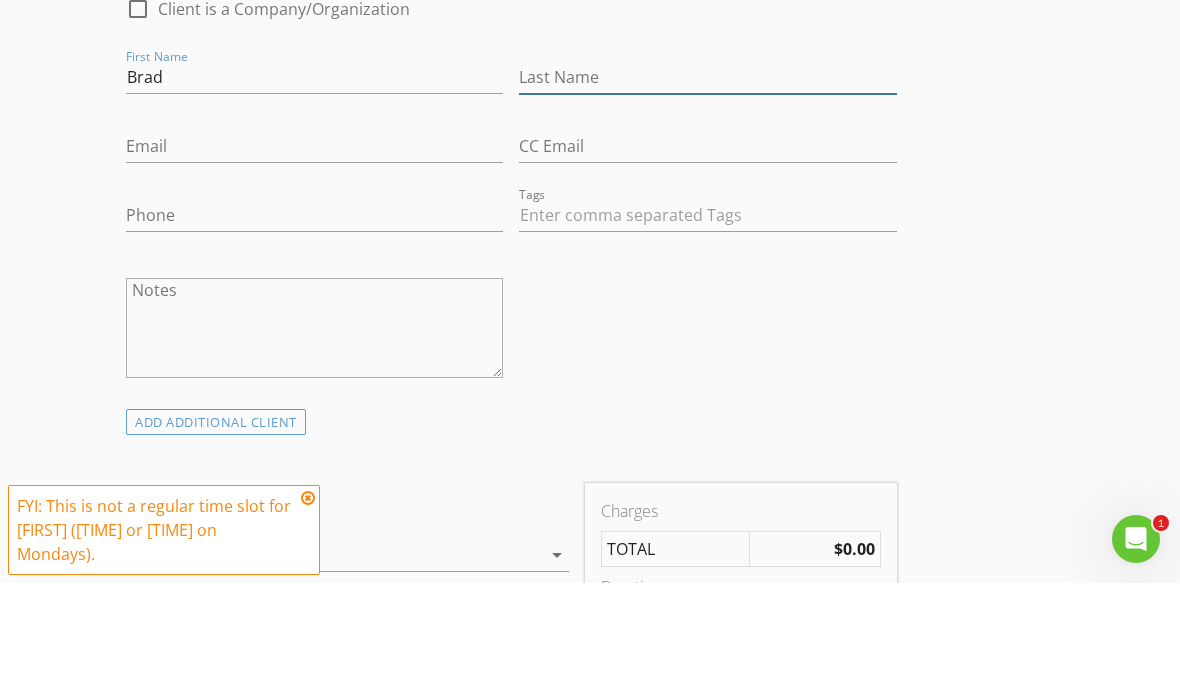 click on "Last Name" at bounding box center (707, 190) 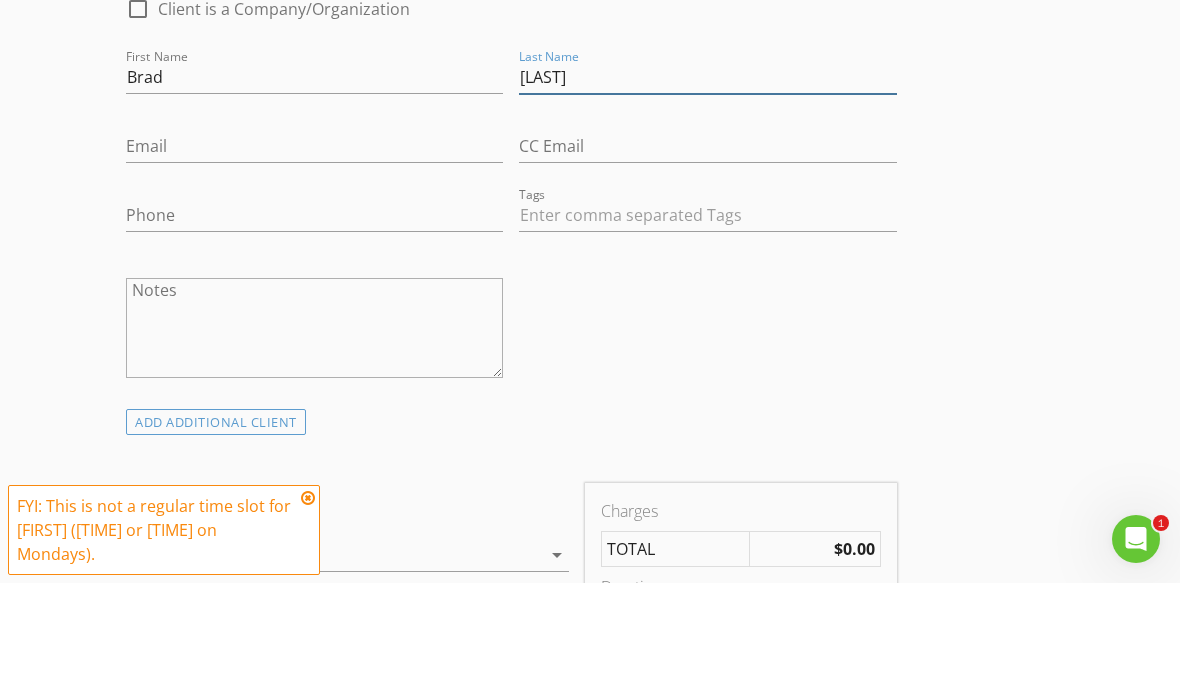 type on "Keiper" 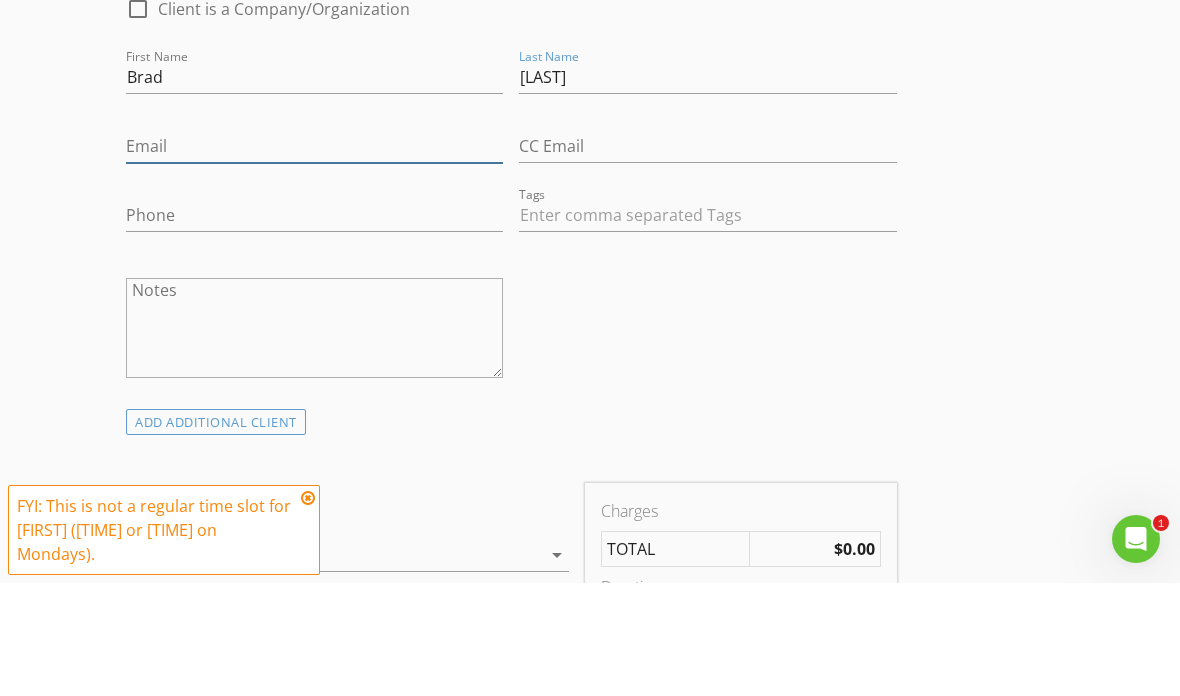 click on "Email" at bounding box center (314, 259) 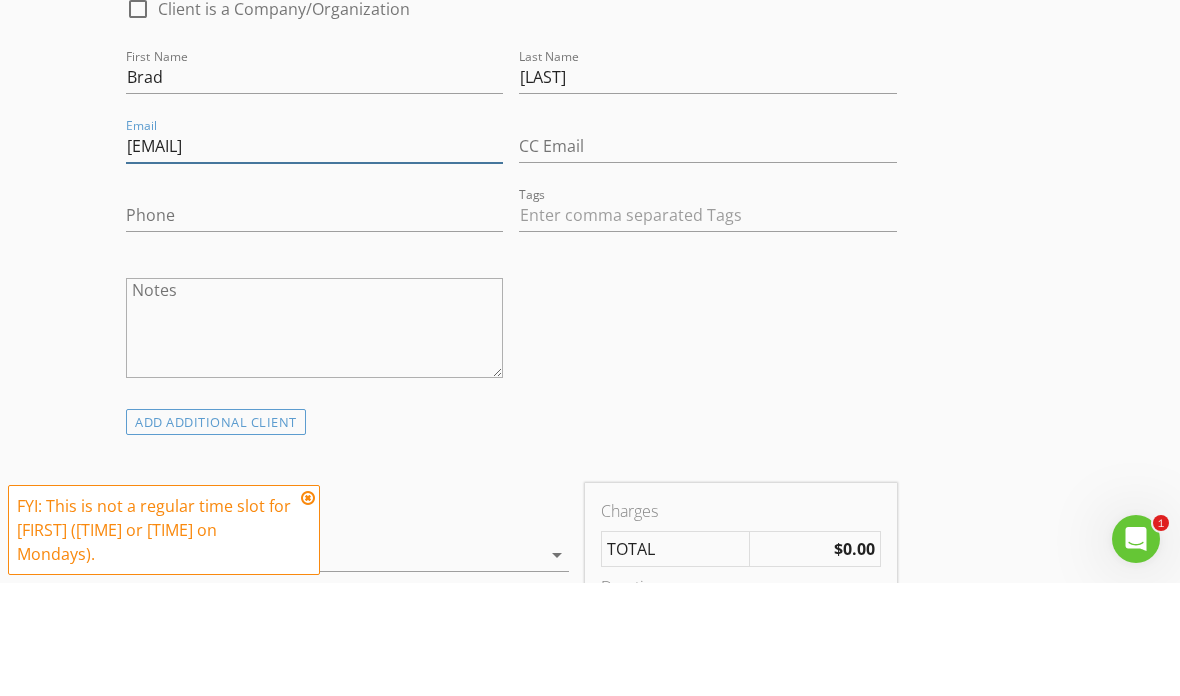 type on "bradkeiper@gmail.com" 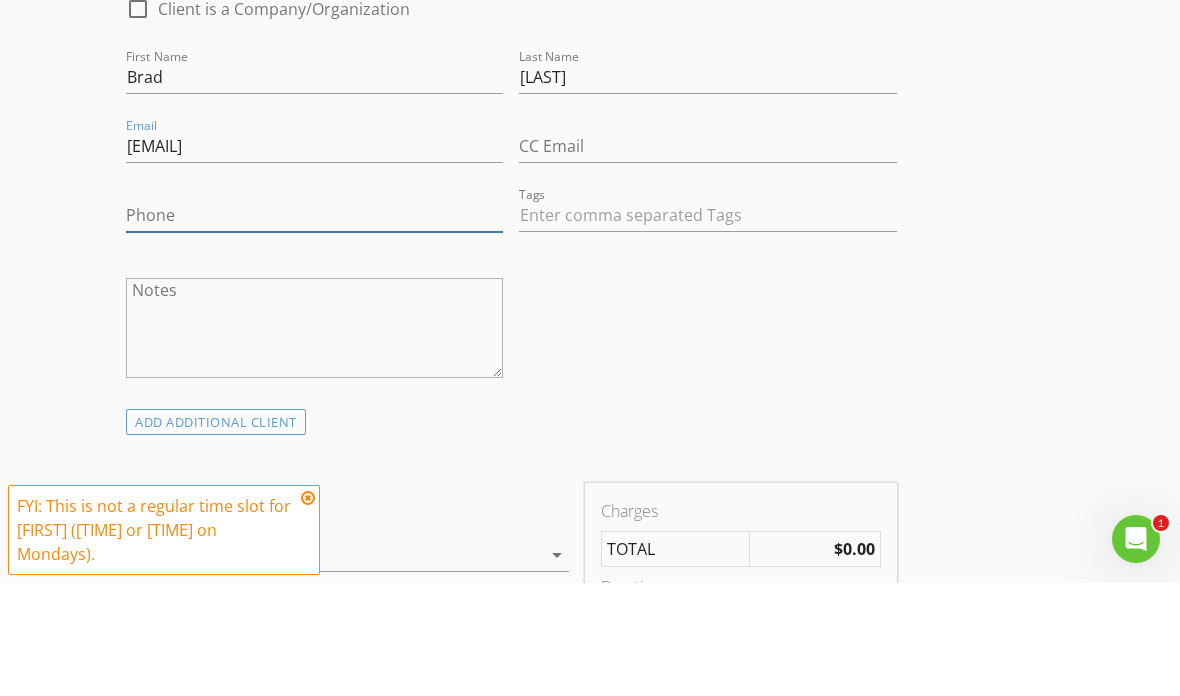 click on "Phone" at bounding box center (314, 328) 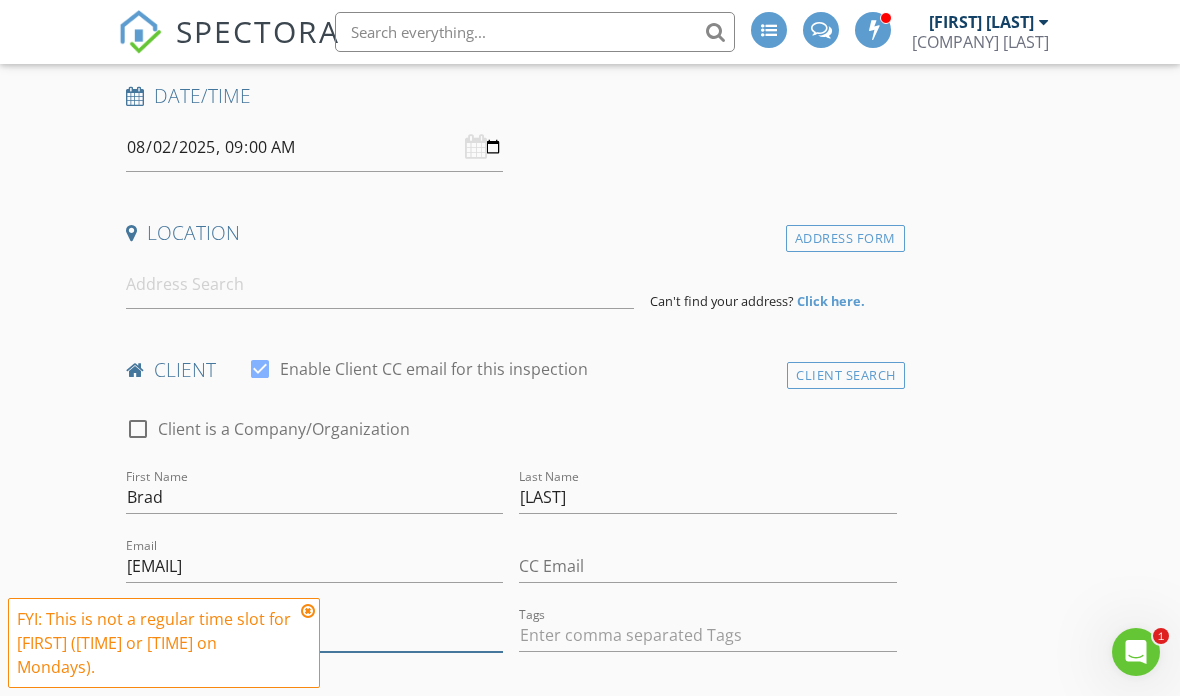 scroll, scrollTop: 279, scrollLeft: 0, axis: vertical 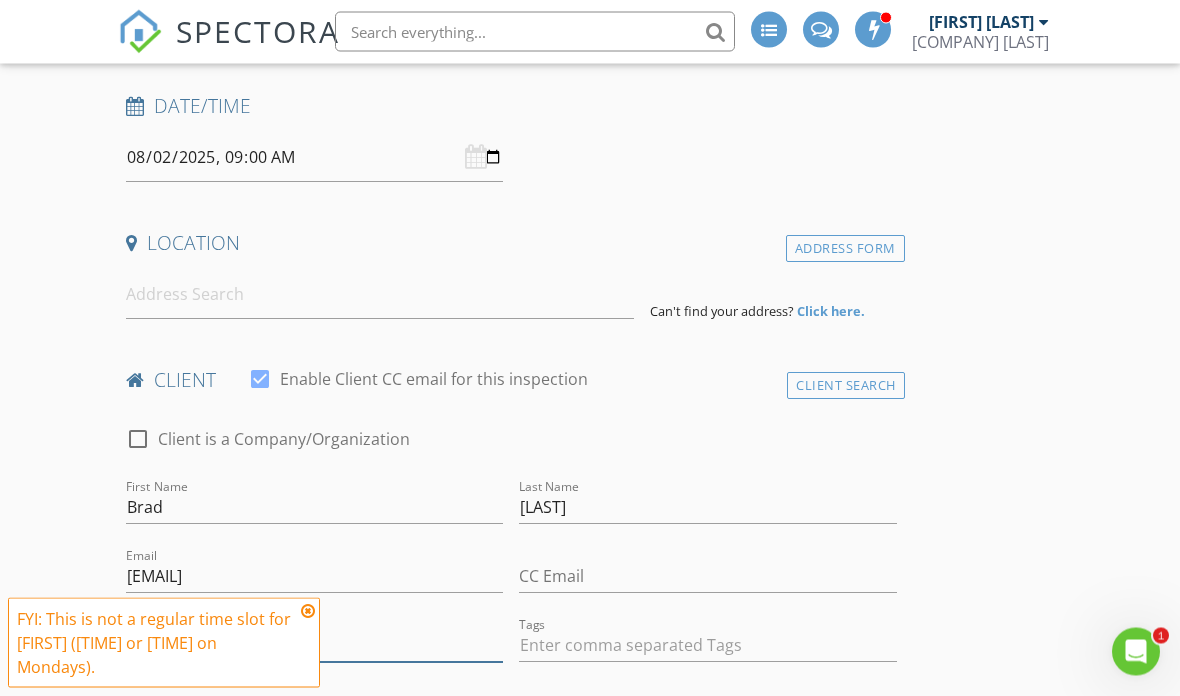 type on "307-760-9775" 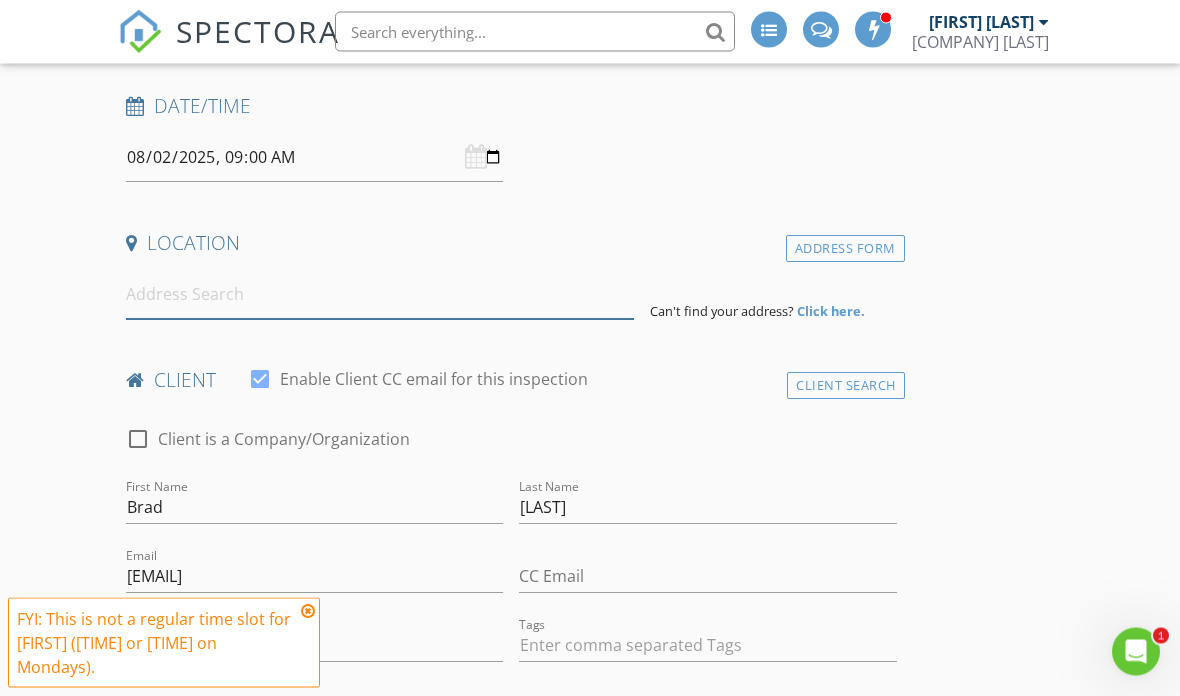 click at bounding box center (380, 295) 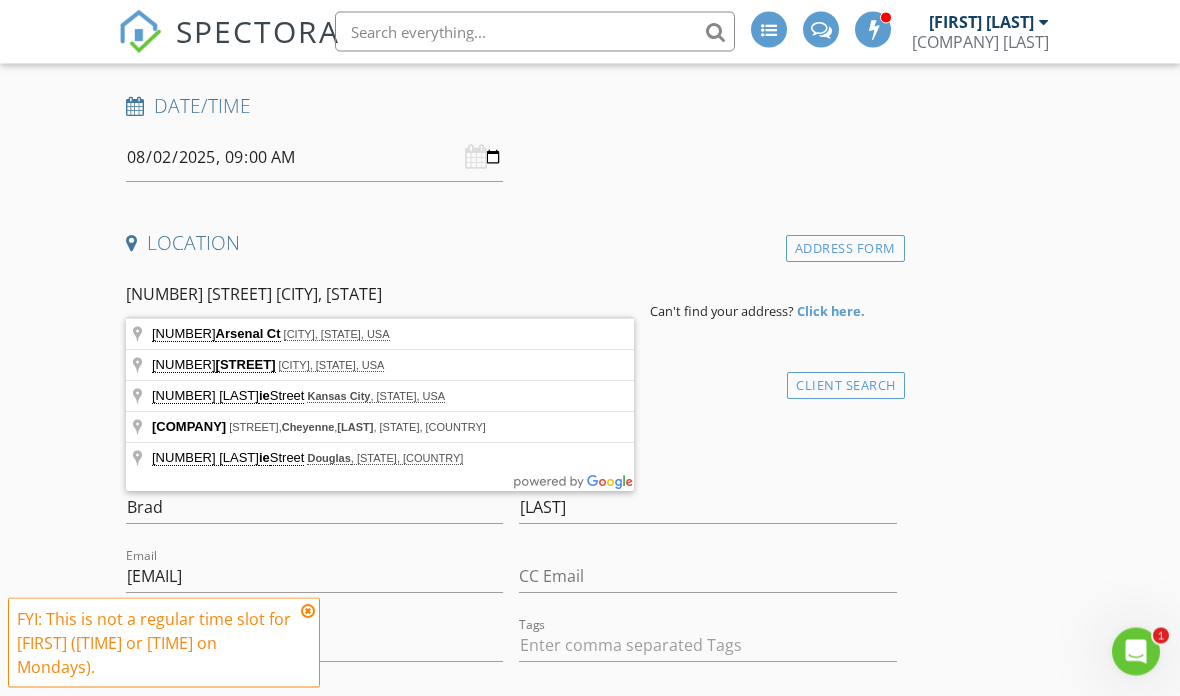 type on "5801 Arsenal Ct Laramie, Wy" 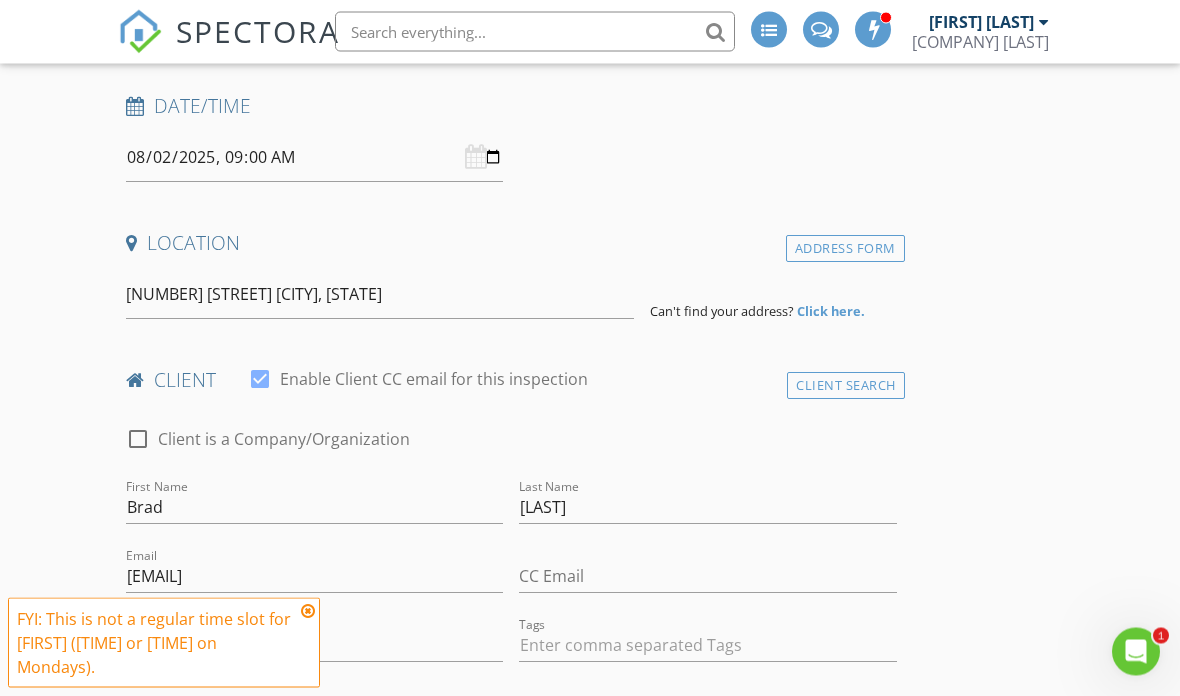 click on "Click here." at bounding box center [831, 312] 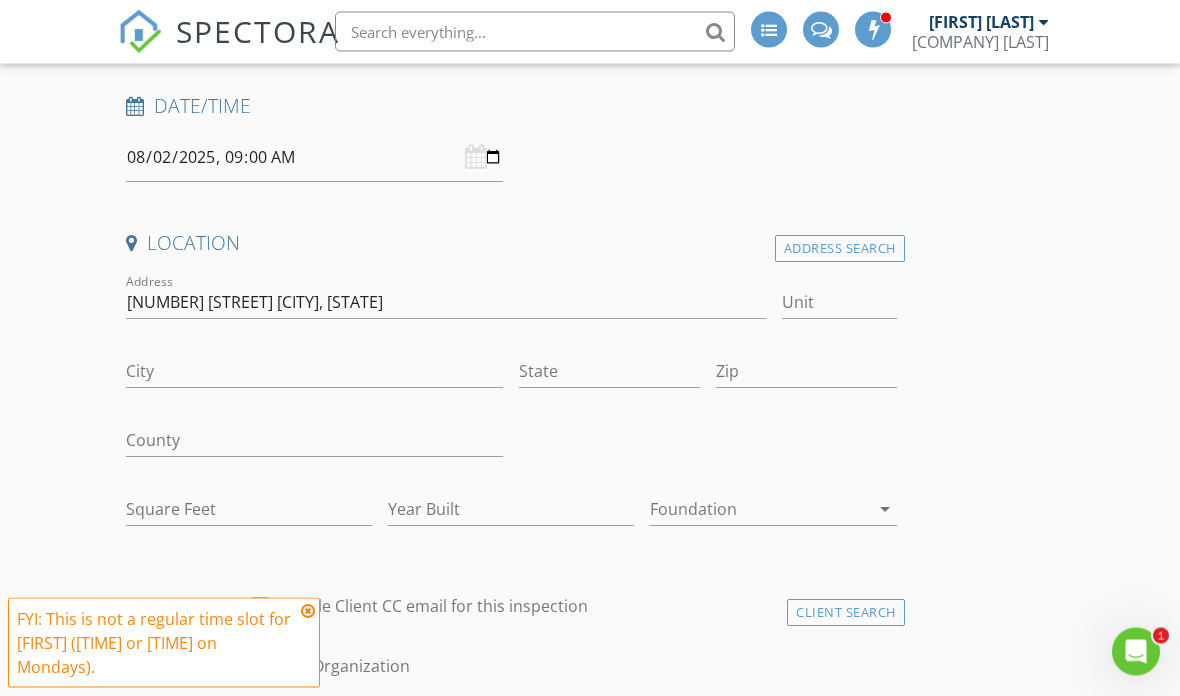 scroll, scrollTop: 280, scrollLeft: 0, axis: vertical 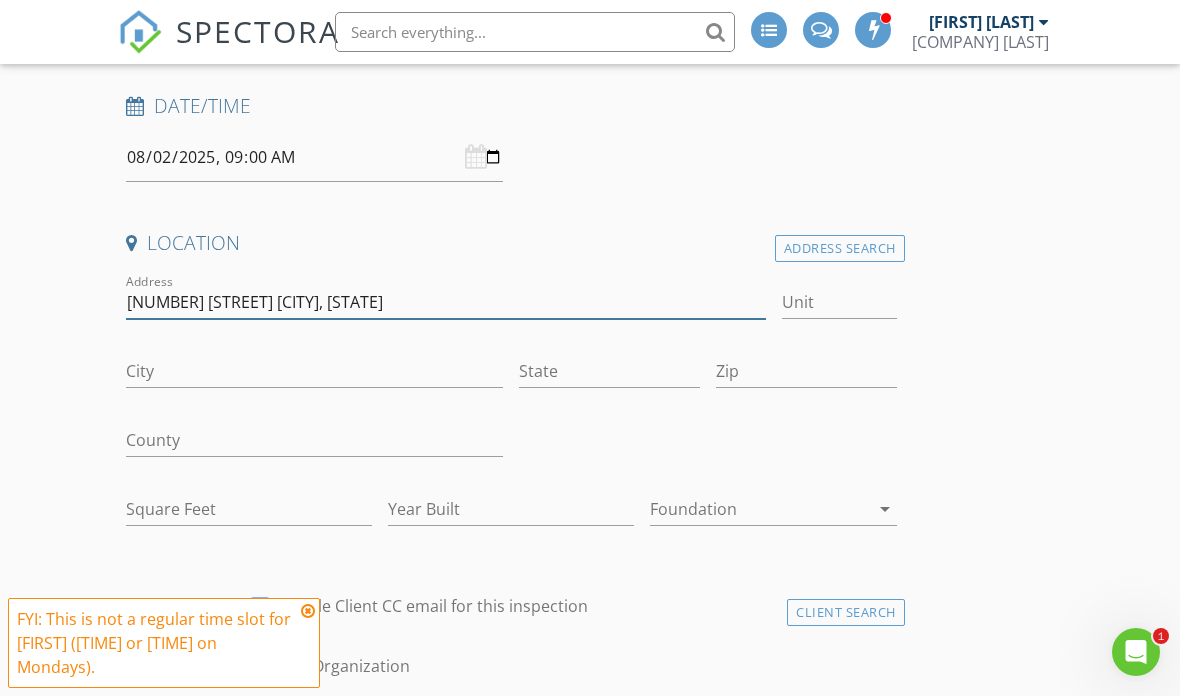 click on "5801 Arsenal Ct Laramie, Wy" at bounding box center (446, 302) 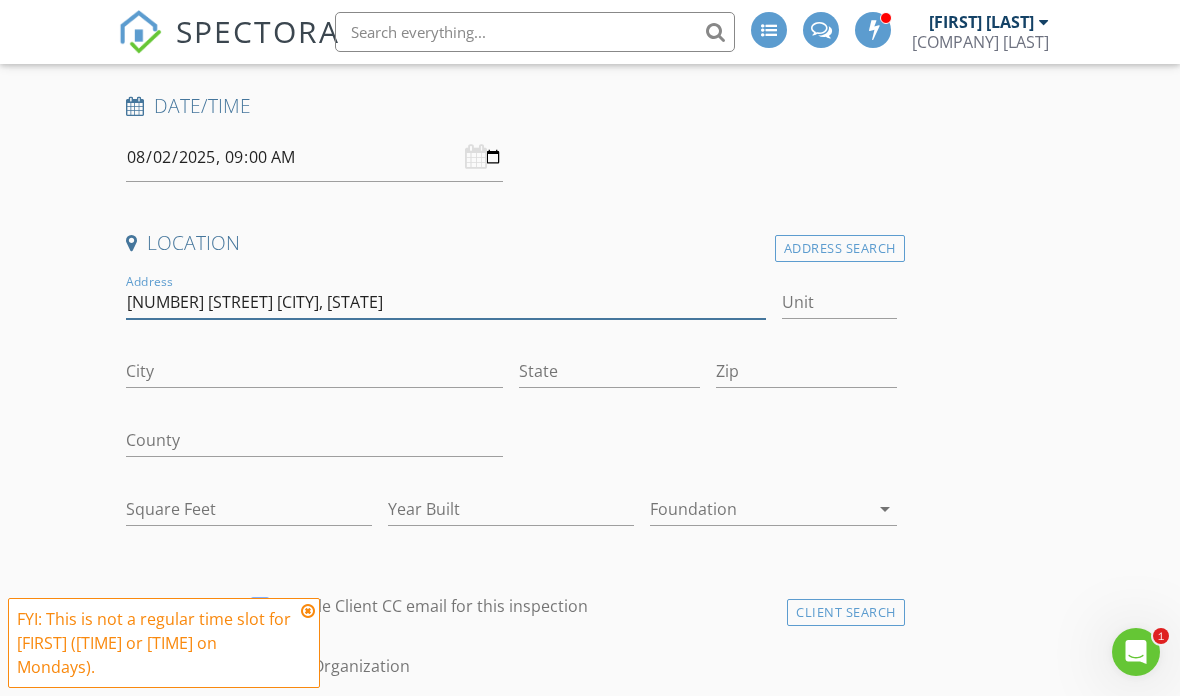 scroll, scrollTop: 279, scrollLeft: 0, axis: vertical 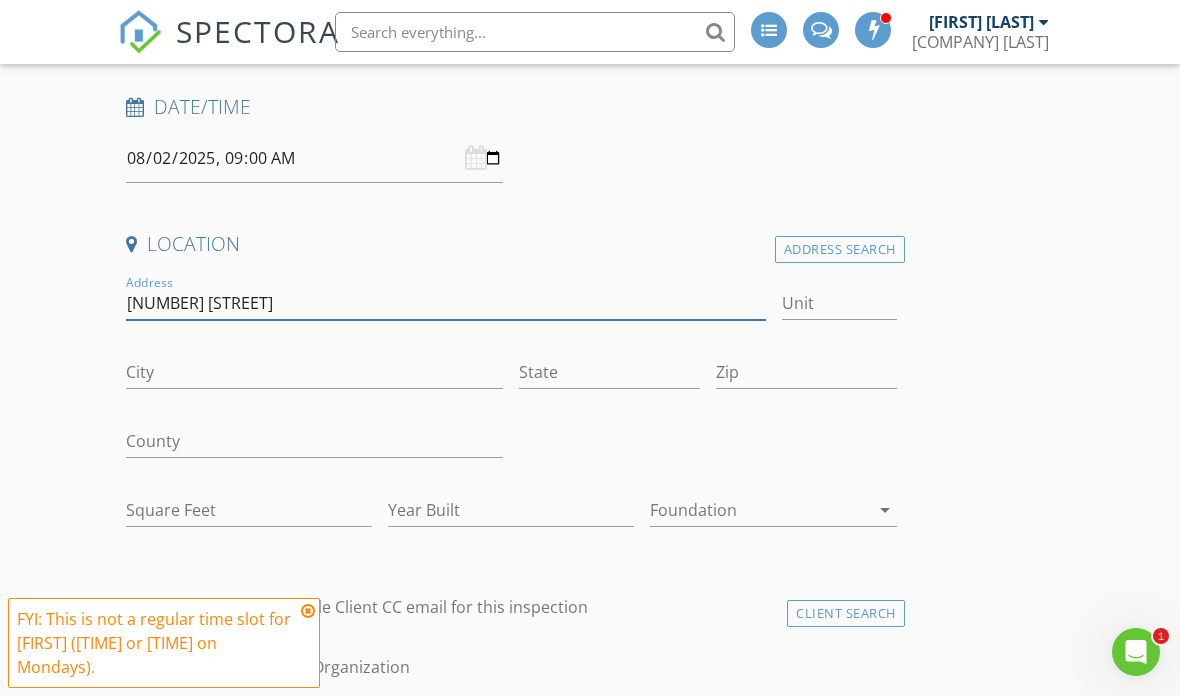 type on "5801 Arsenal Ct" 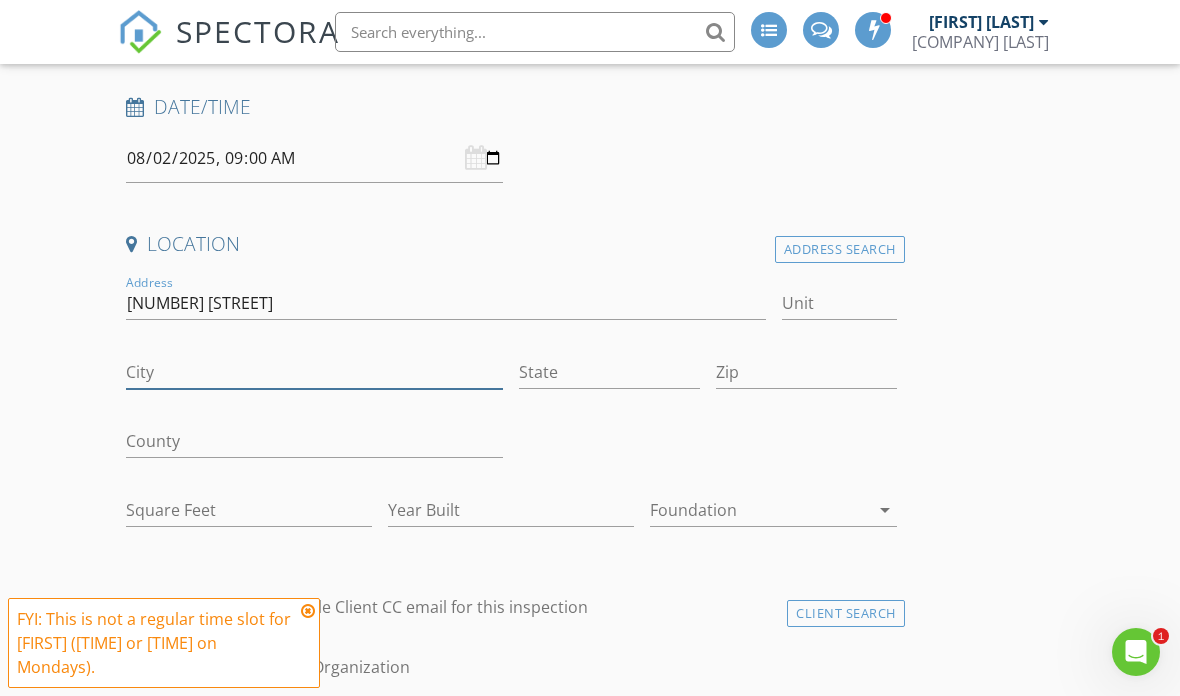 click on "City" at bounding box center [314, 372] 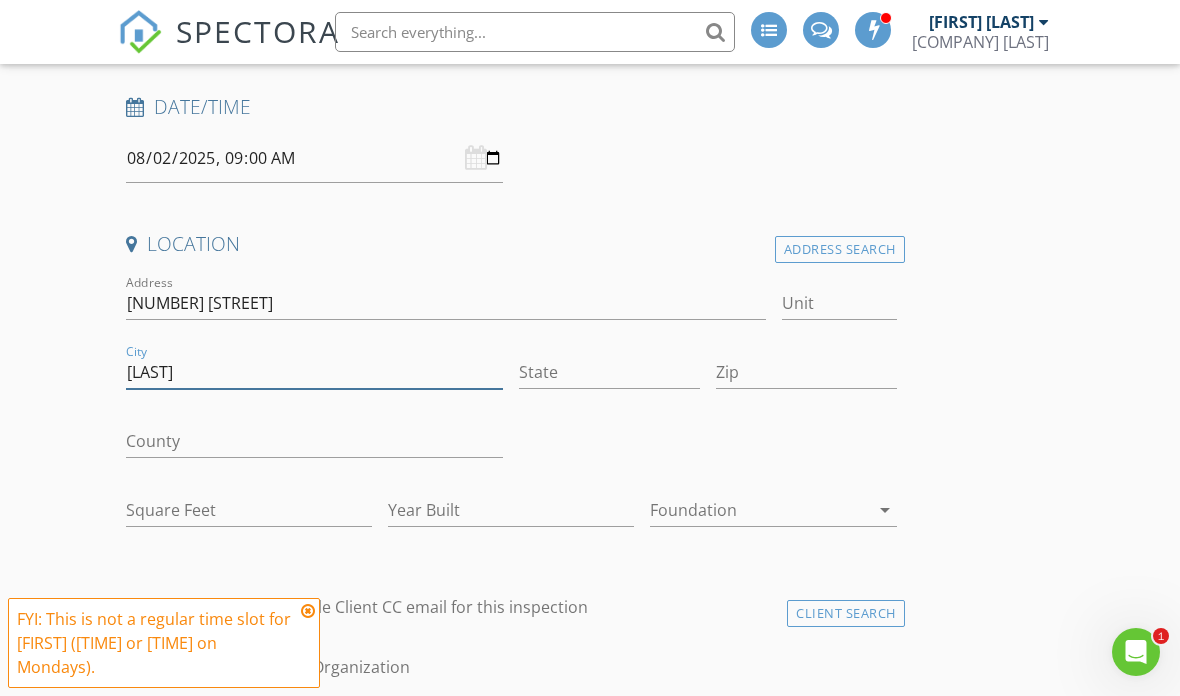 type on "[CITY]" 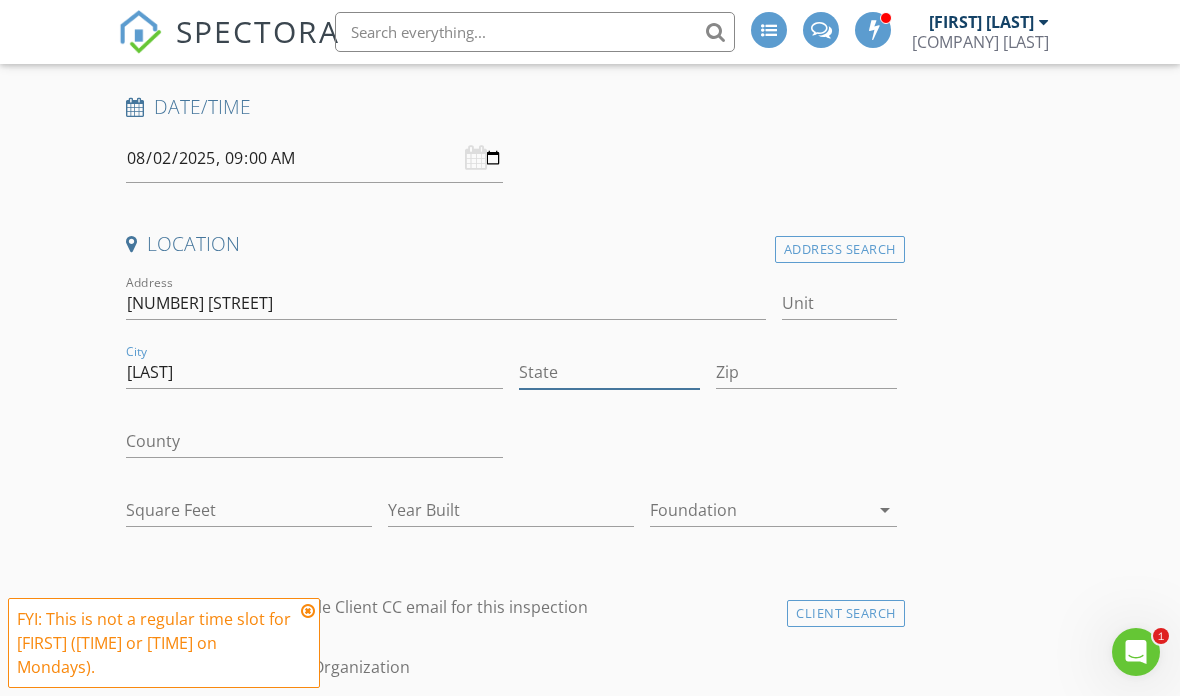 click on "State" at bounding box center (609, 372) 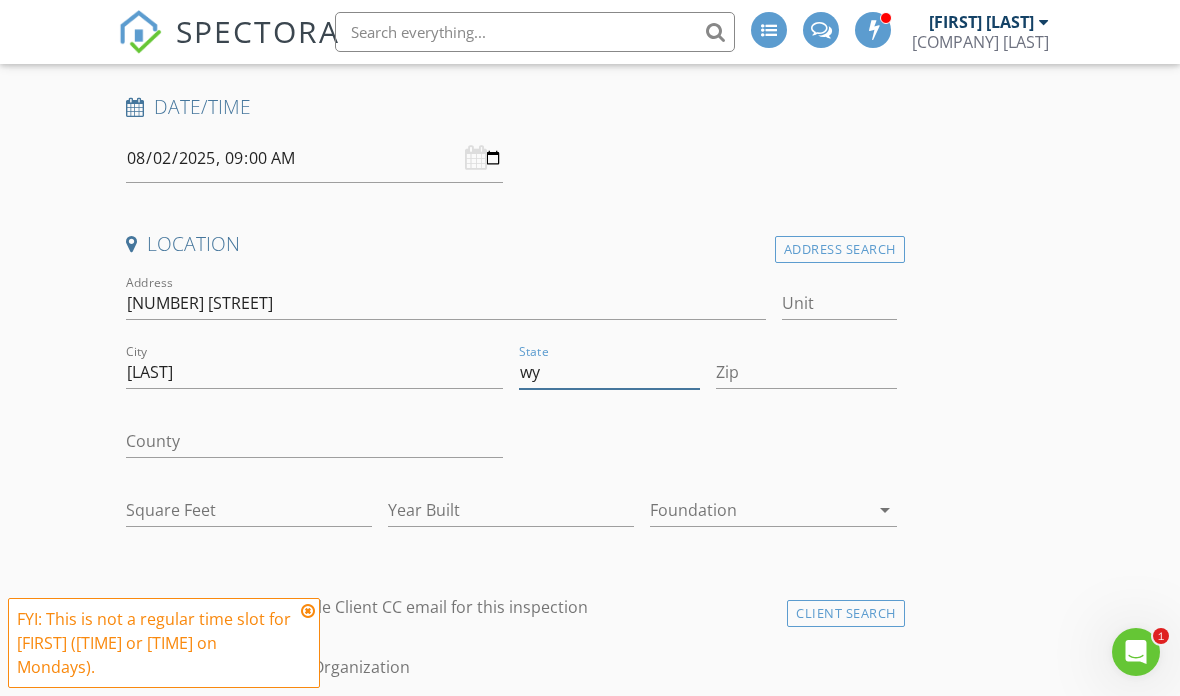 type on "w" 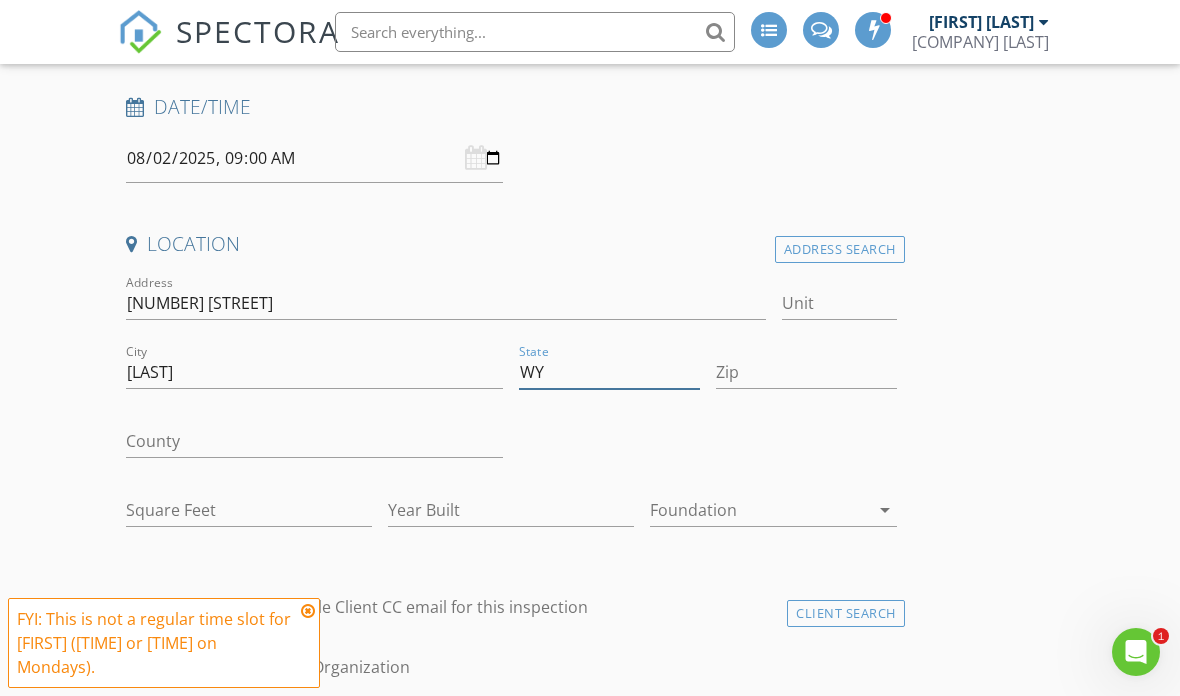 type on "WY" 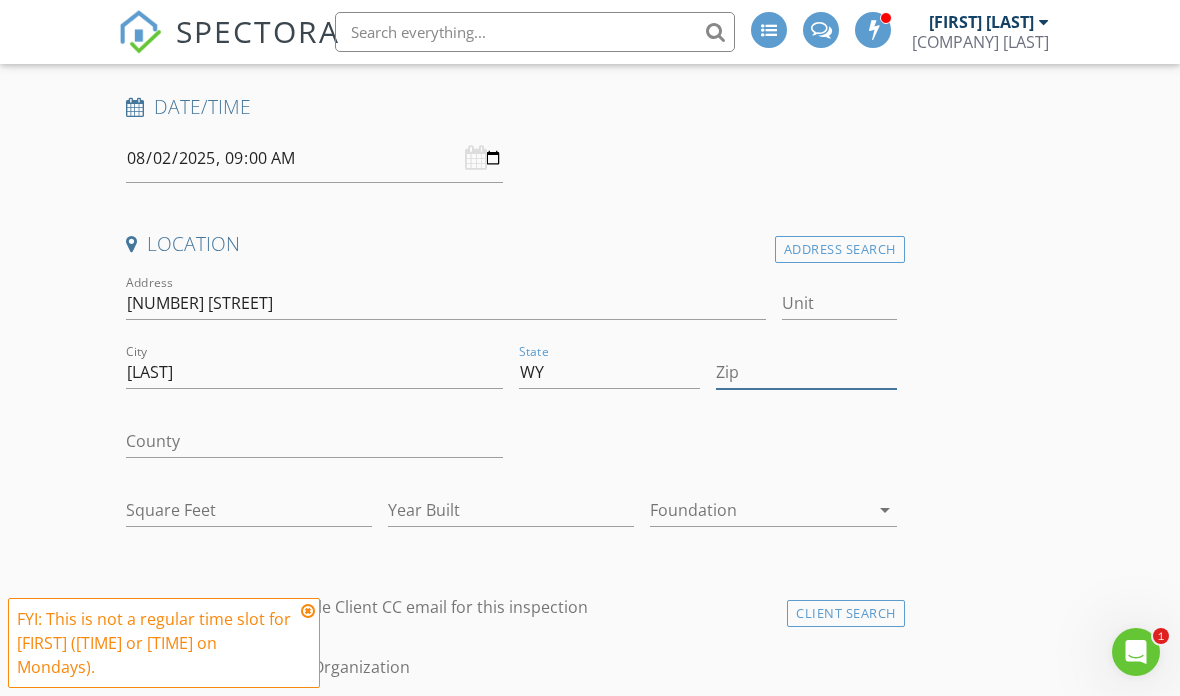 click on "Zip" at bounding box center [806, 372] 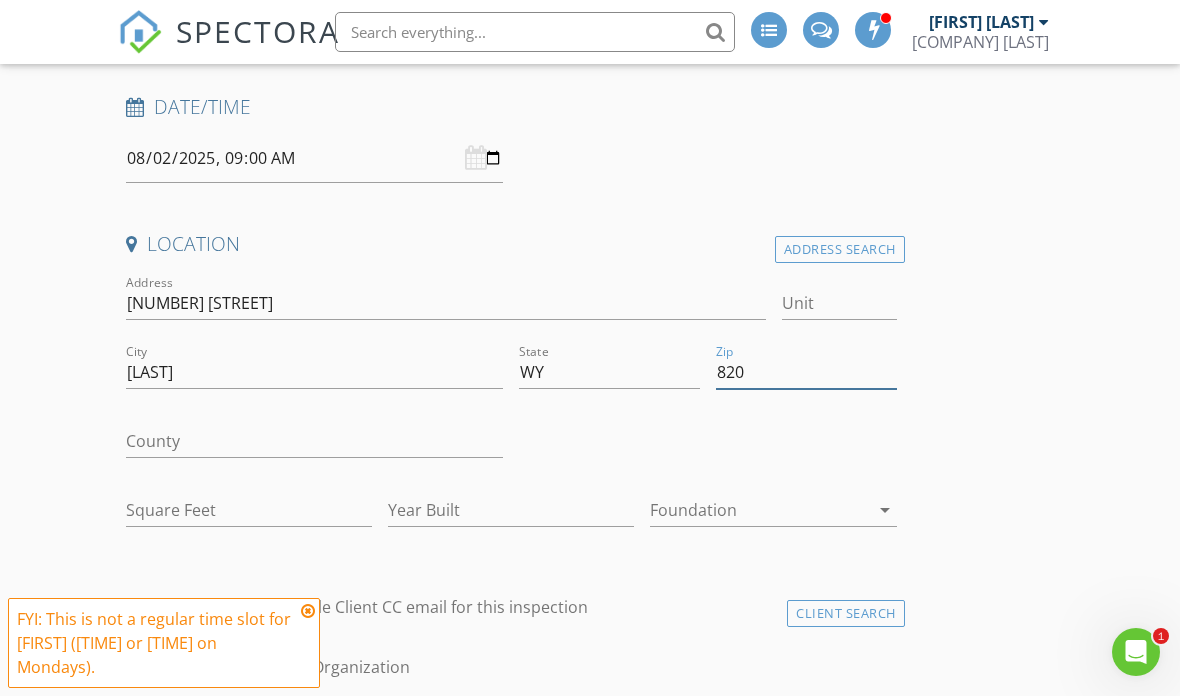 type on "8207" 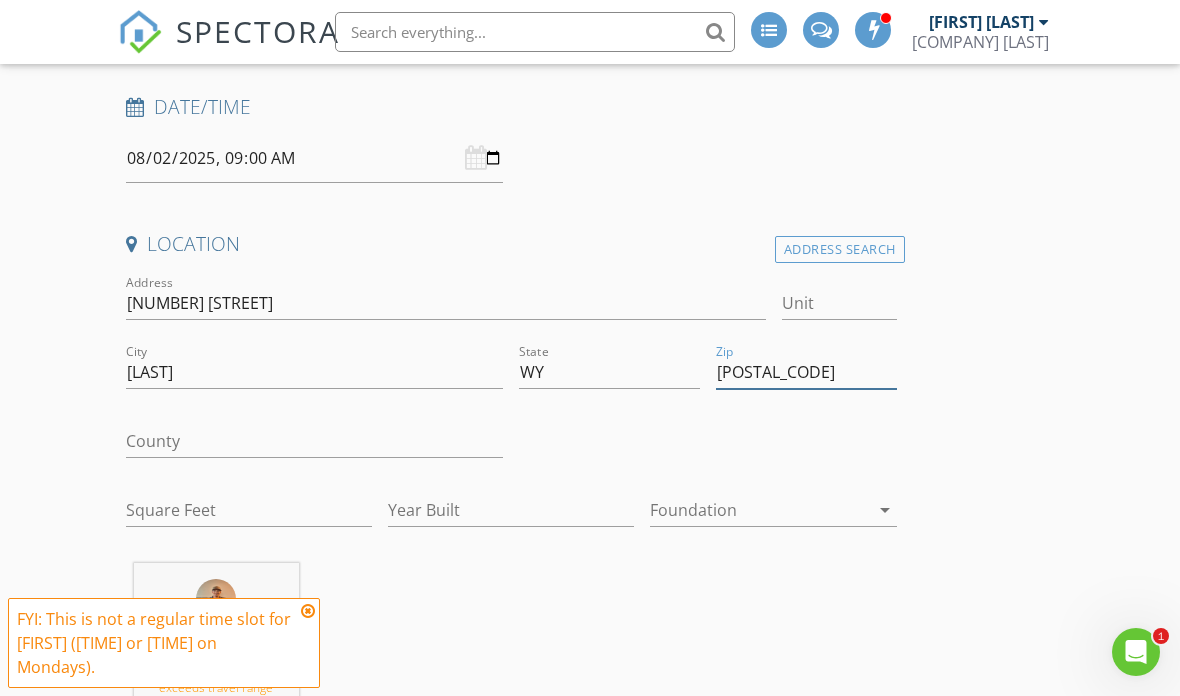 type on "0" 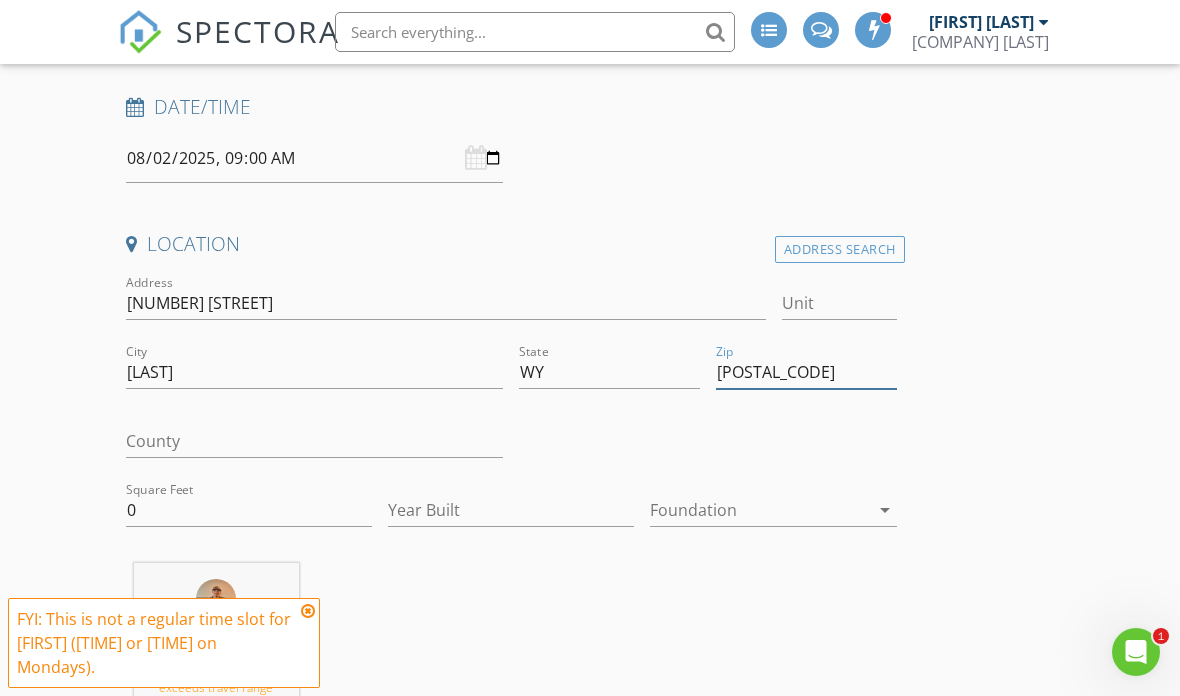 type on "[POSTAL_CODE]" 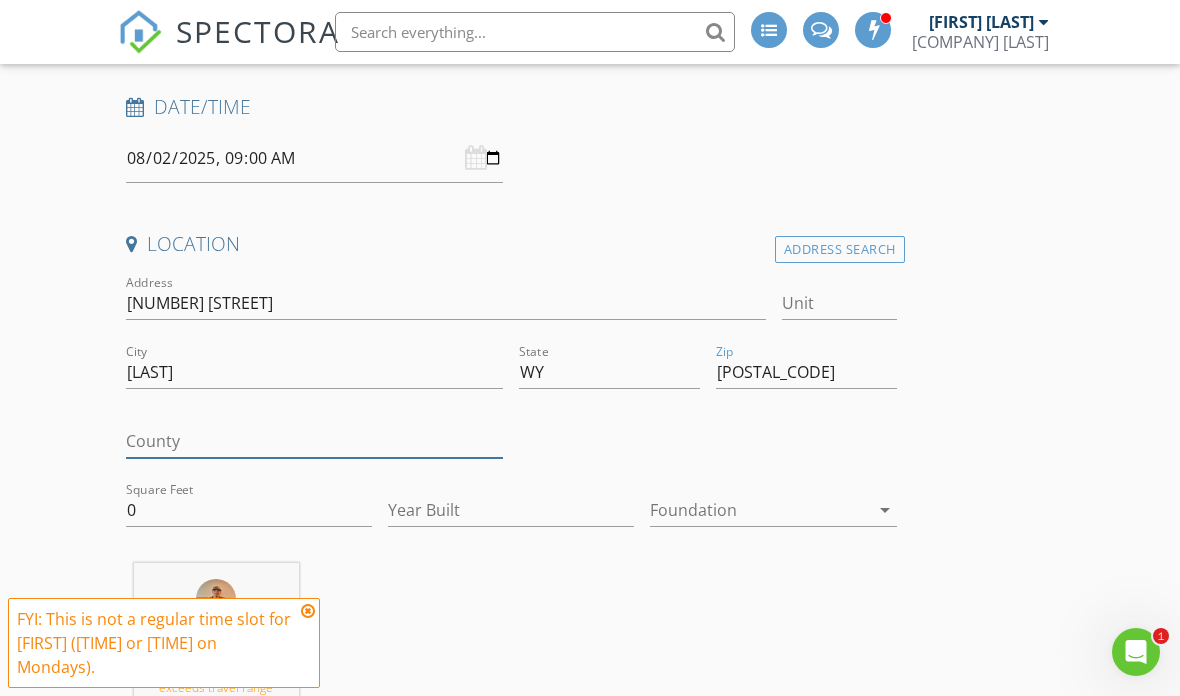 click on "County" at bounding box center (314, 441) 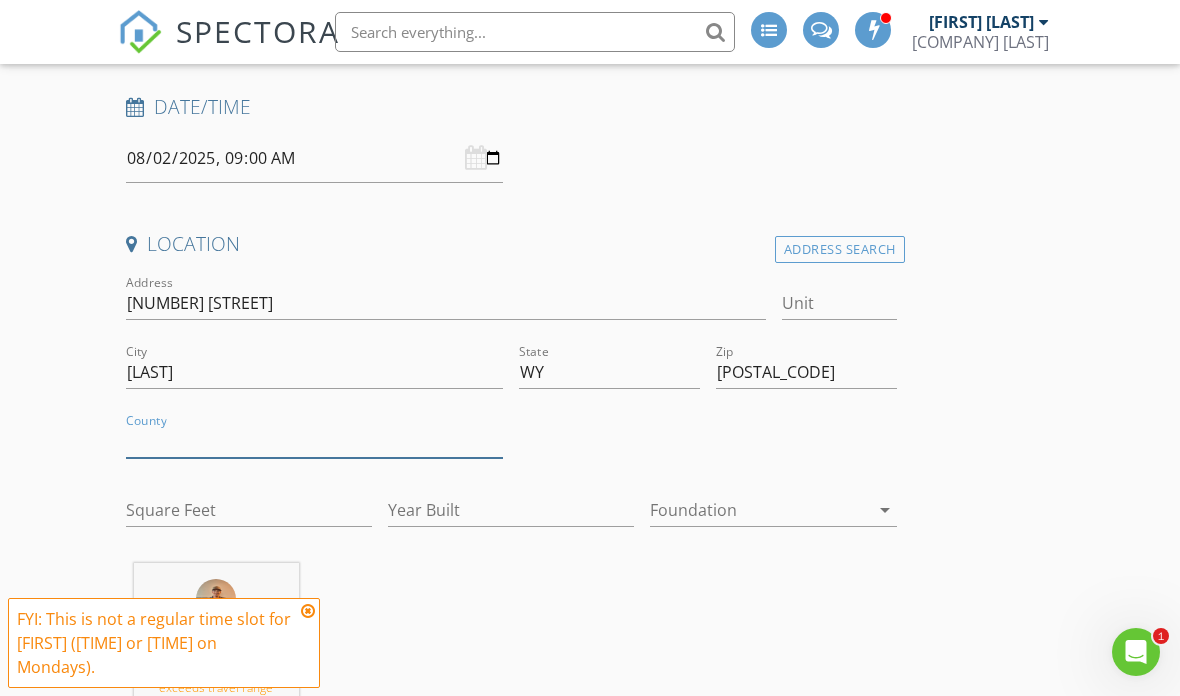type on "0" 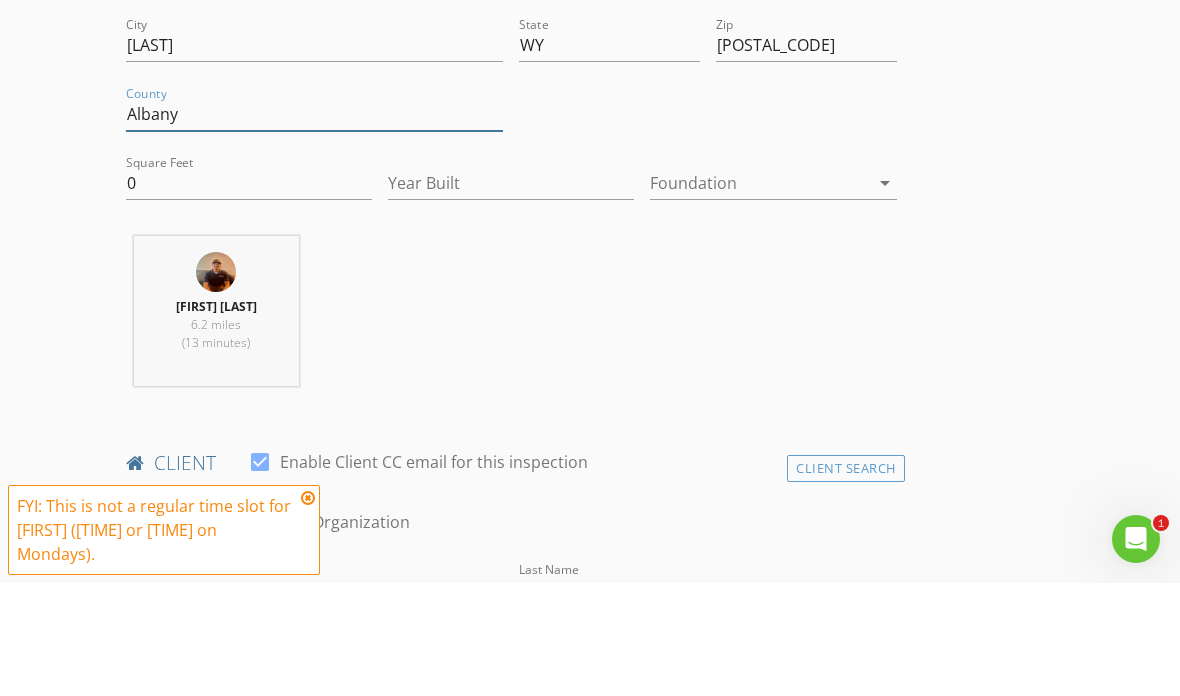 scroll, scrollTop: 494, scrollLeft: 0, axis: vertical 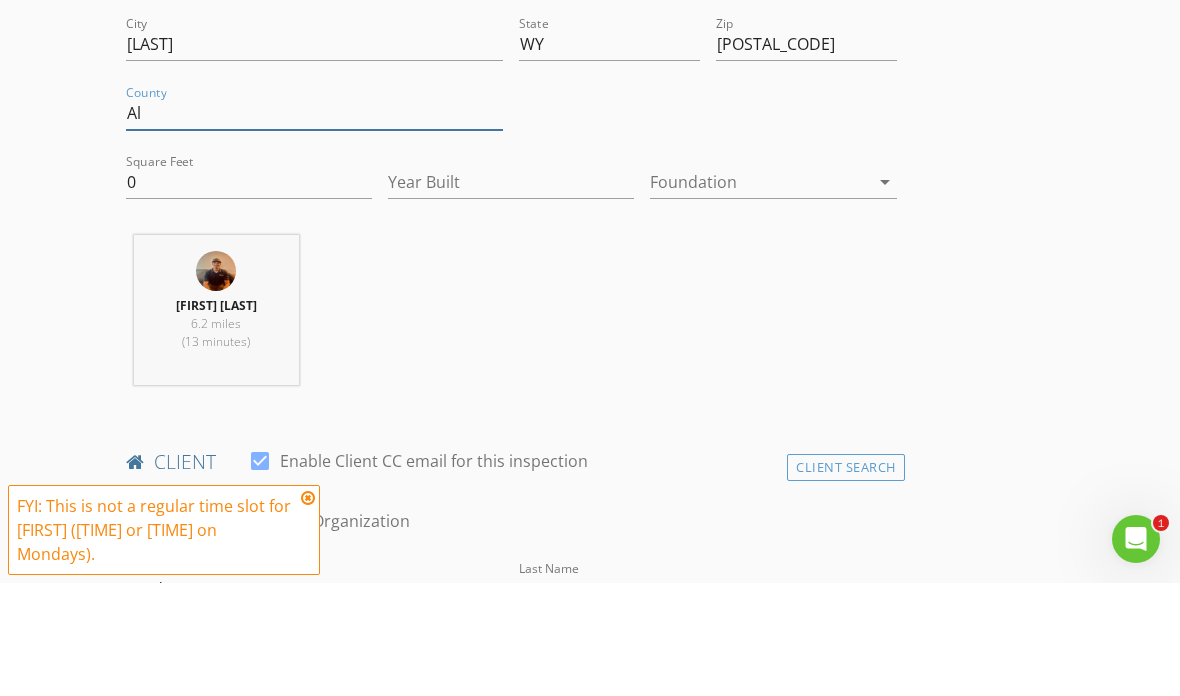 type on "A" 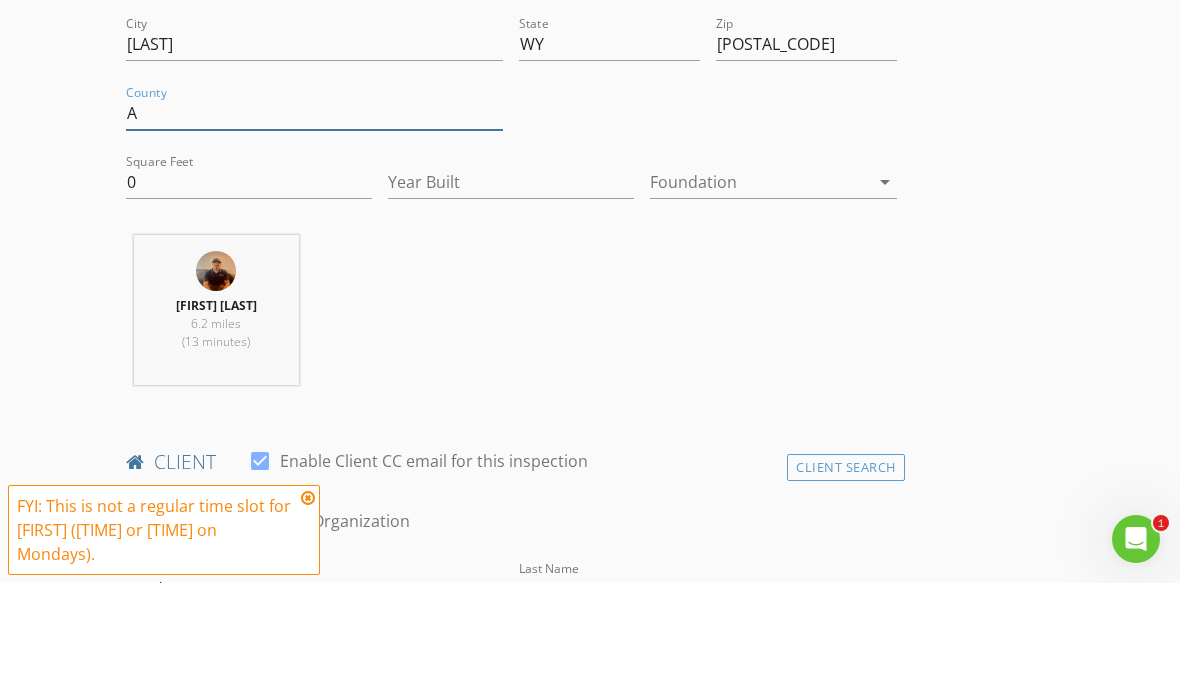 type 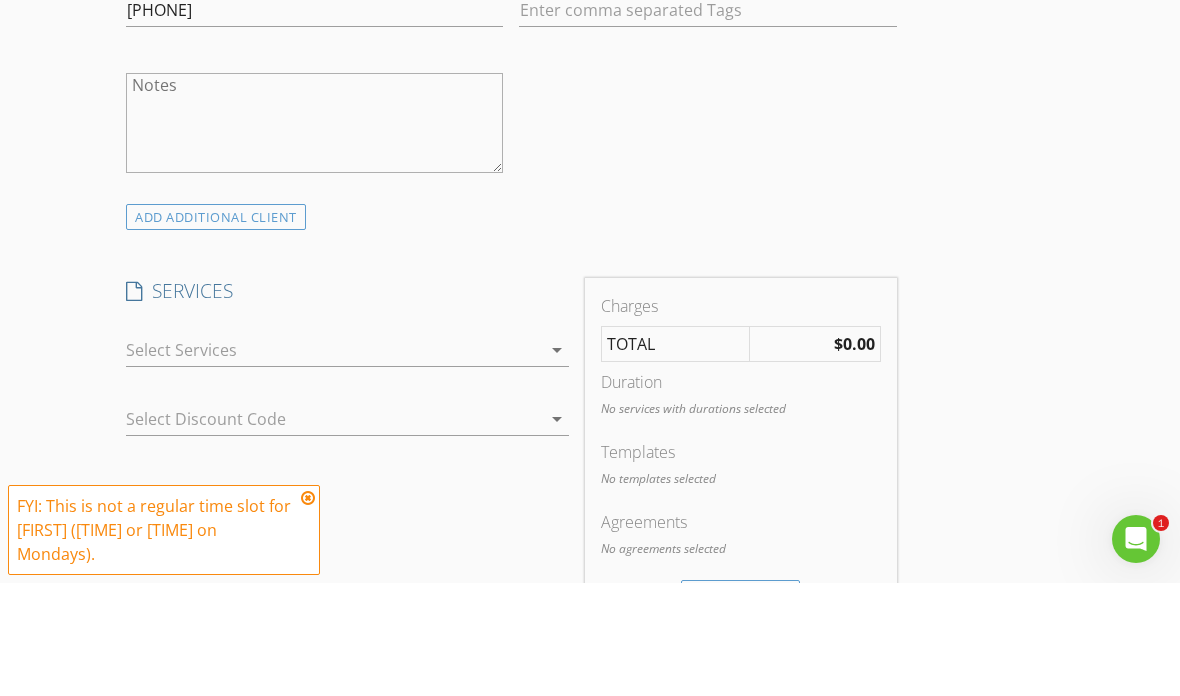 scroll, scrollTop: 1230, scrollLeft: 0, axis: vertical 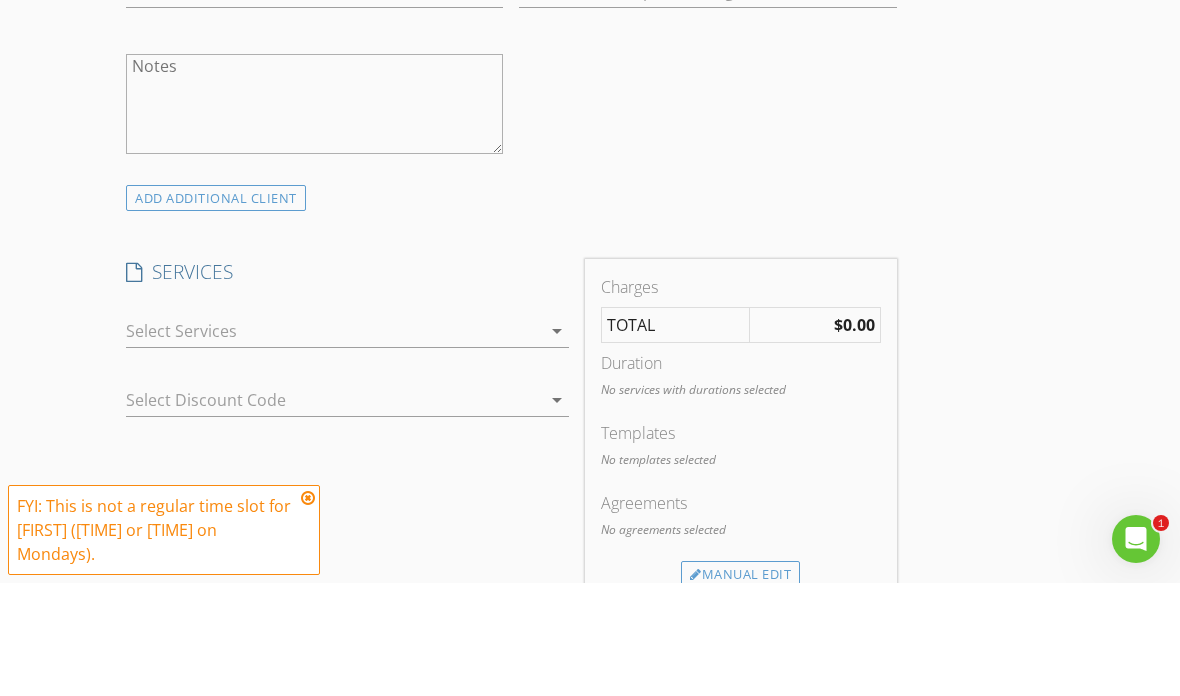 click on "arrow_drop_down" at bounding box center [557, 444] 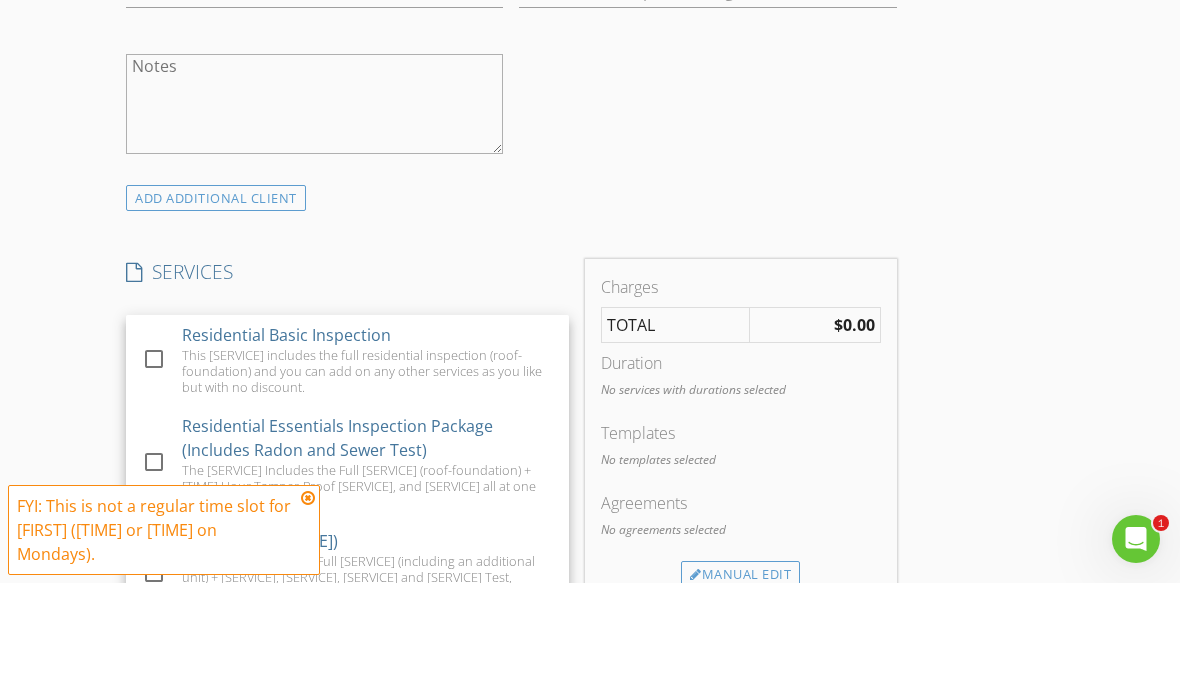 scroll, scrollTop: 1344, scrollLeft: 0, axis: vertical 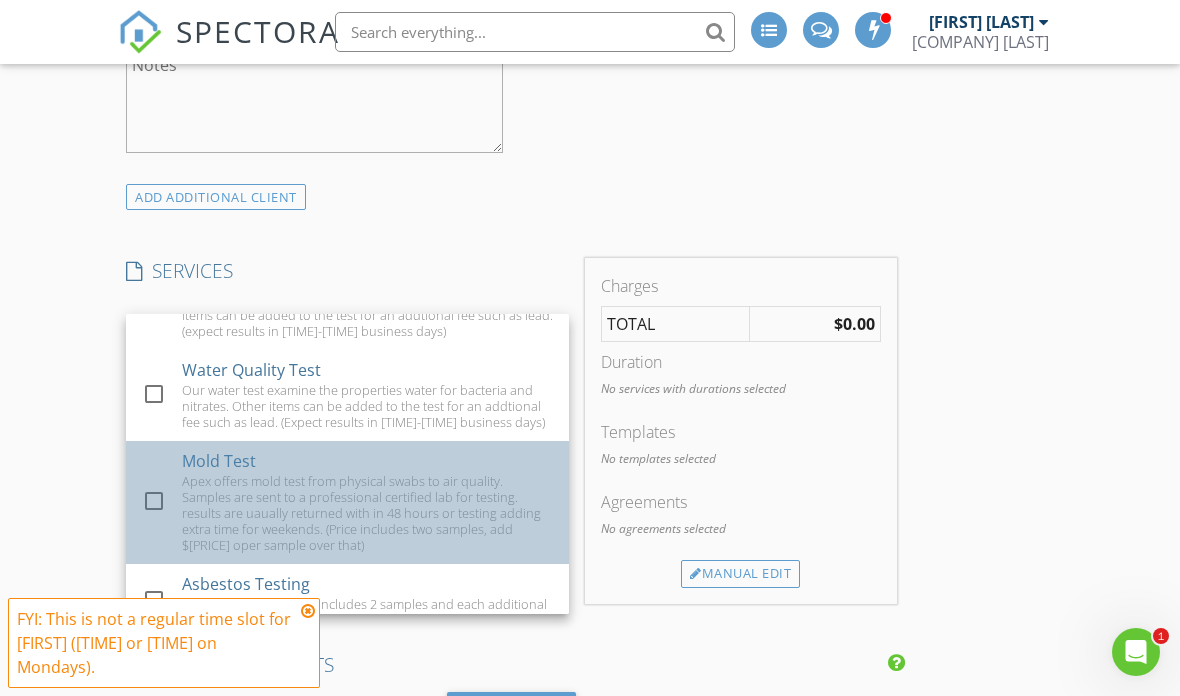 click at bounding box center [154, 501] 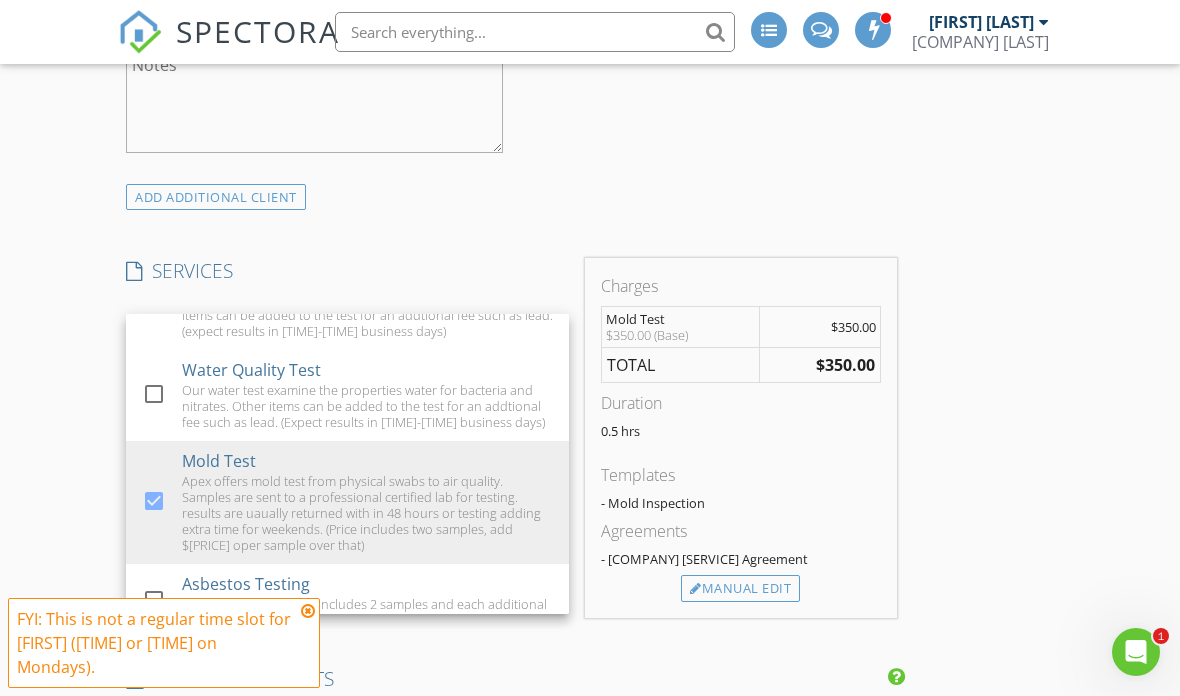 click on "New Inspection              INSPECTOR    Tyler Norris
Date/Time
Location
Address Search       Address 5801 Arsenal Ct   Unit   City Laramie   State WY   Zip 82070   County     Square Feet 0   Year Built   Foundation arrow_drop_down     Tyler Norris     6.2 miles     (13 minutes)
client
check_box Enable Client CC email for this inspection   Client Search     check_box_outline_blank Client is a Company/Organization     First Name Brad   Last Name Keiper   Email bradkeiper@gmail.com   CC Email   Phone 307-760-9775         Tags         Notes
ADD ADDITIONAL client
SERVICES
check_box_outline_blank   Residential Basic Inspection   This Basic Inspection includes the full residential inspection (roof-foundation) and you can add on any other services as you like but with no discount. check_box_outline_blank" at bounding box center (590, 718) 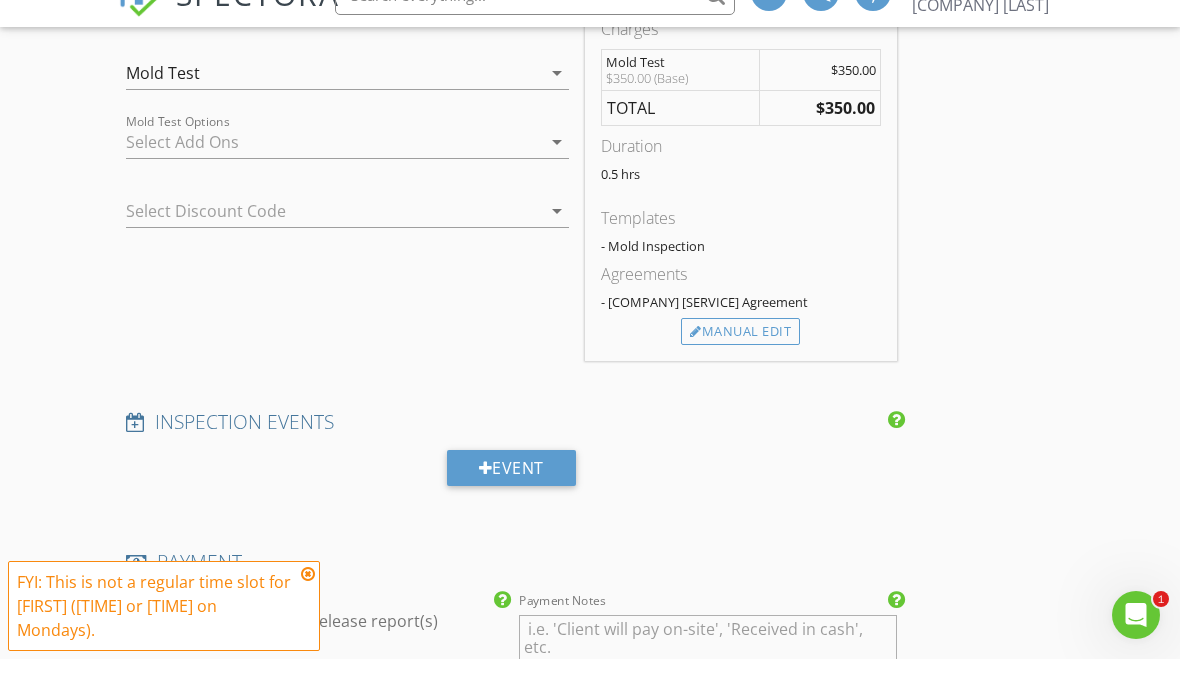 click on "arrow_drop_down" at bounding box center (557, 248) 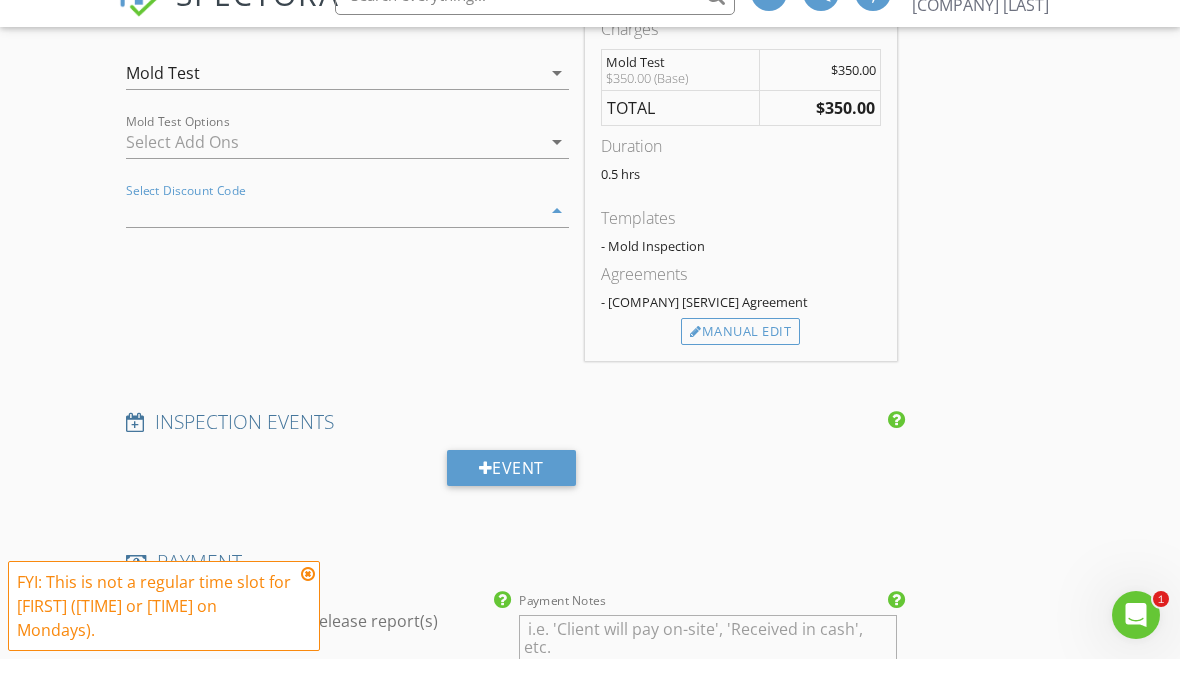 scroll, scrollTop: 1601, scrollLeft: 0, axis: vertical 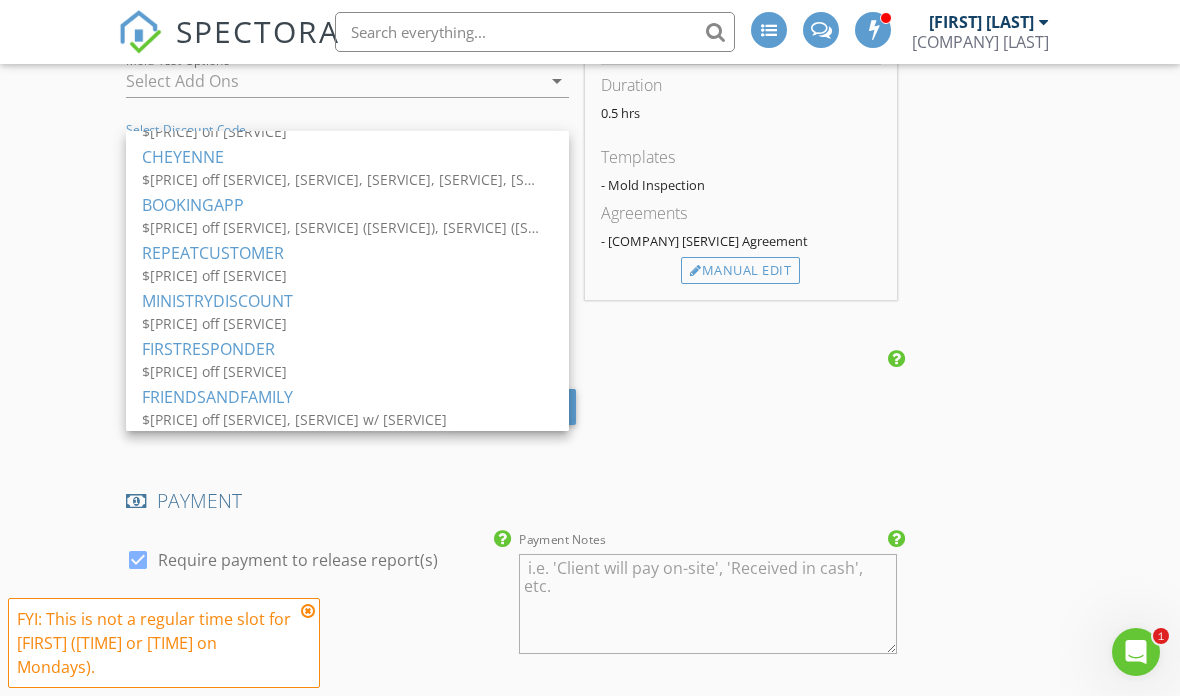 click on "INSPECTOR    Tyler Norris
Date/Time
Location
Address Search       Address 5801 Arsenal Ct   Unit   City Laramie   State WY   Zip 82070   County     Square Feet 0   Year Built   Foundation arrow_drop_down     Tyler Norris     6.2 miles     (13 minutes)
client
check_box Enable Client CC email for this inspection   Client Search     check_box_outline_blank Client is a Company/Organization     First Name Brad   Last Name Keiper   Email bradkeiper@gmail.com   CC Email   Phone 307-760-9775         Tags         Notes
ADD ADDITIONAL client
SERVICES
check_box_outline_blank   Residential Basic Inspection   This Basic Inspection includes the full residential inspection (roof-foundation) and you can add on any other services as you like but with no discount. check_box_outline_blank     check_box_outline_blank" at bounding box center [511, 376] 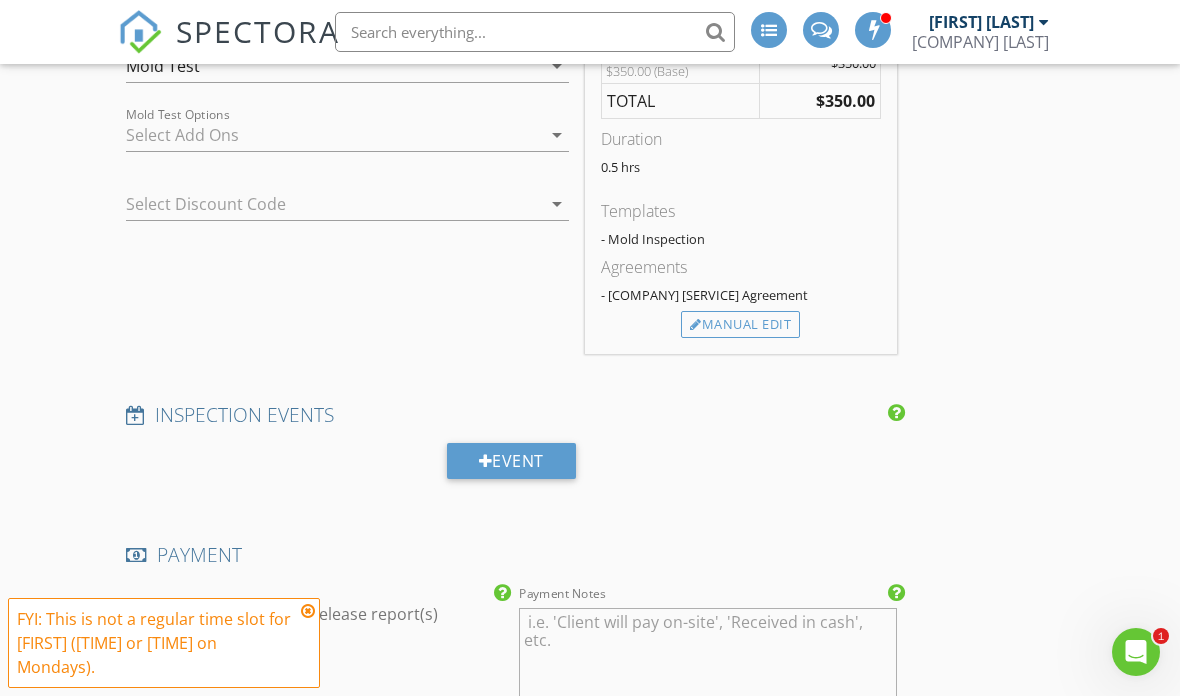 scroll, scrollTop: 1613, scrollLeft: 0, axis: vertical 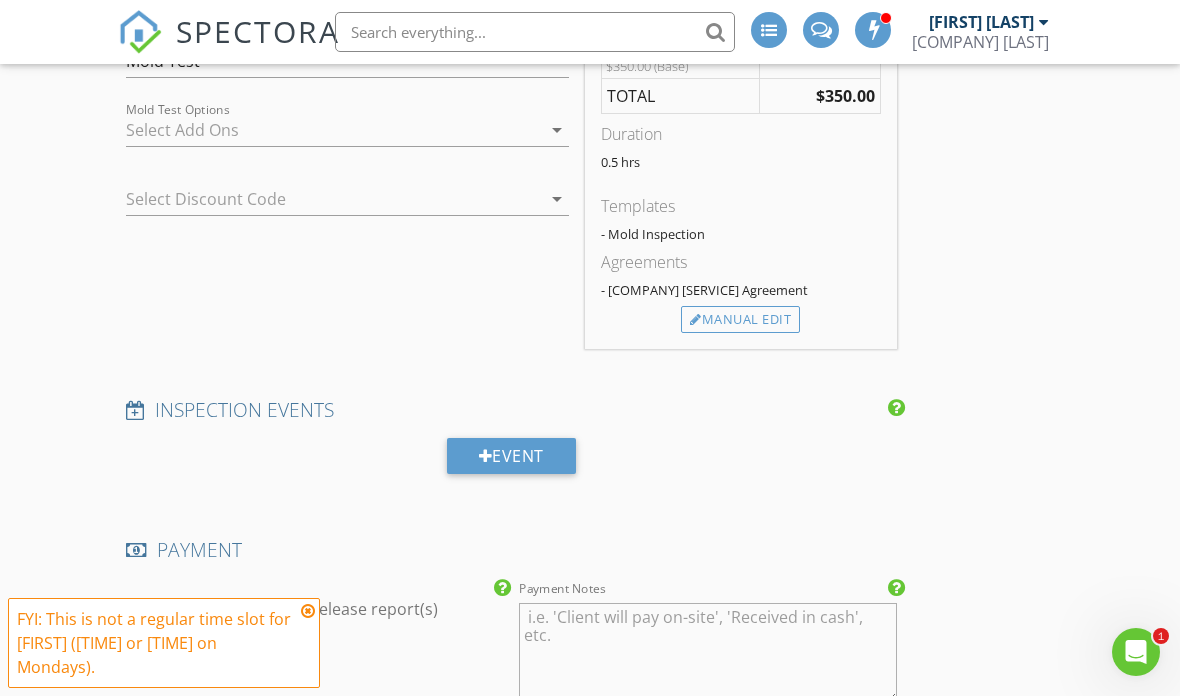 click at bounding box center [308, 611] 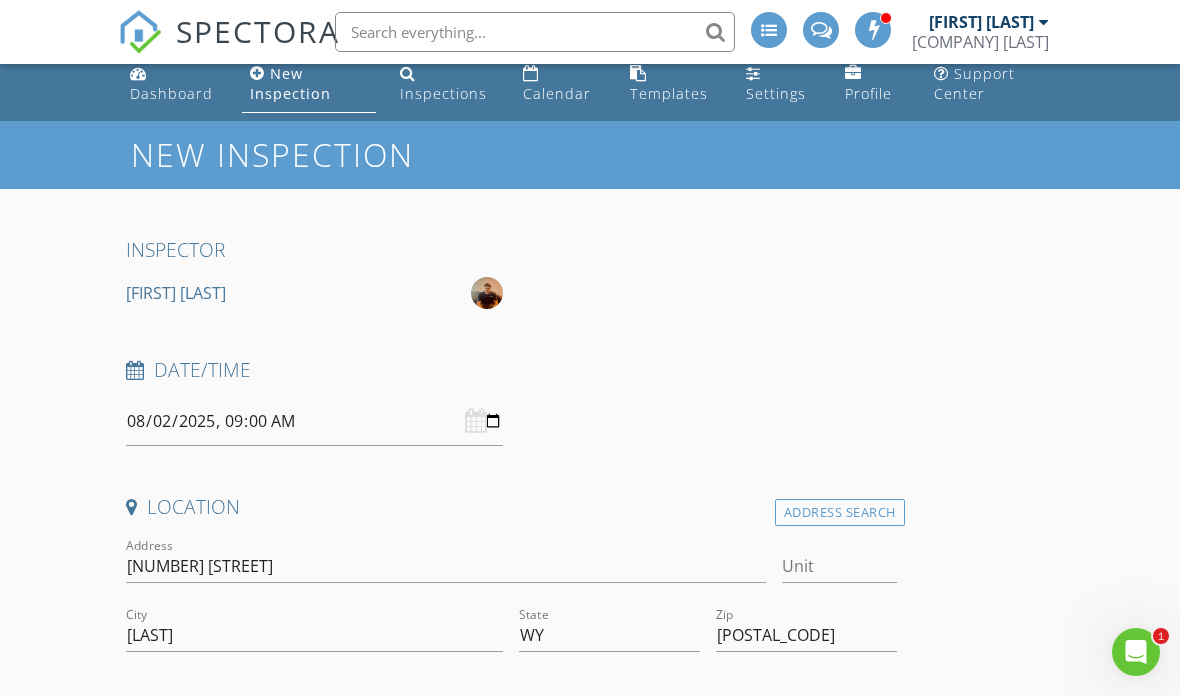 scroll, scrollTop: 0, scrollLeft: 0, axis: both 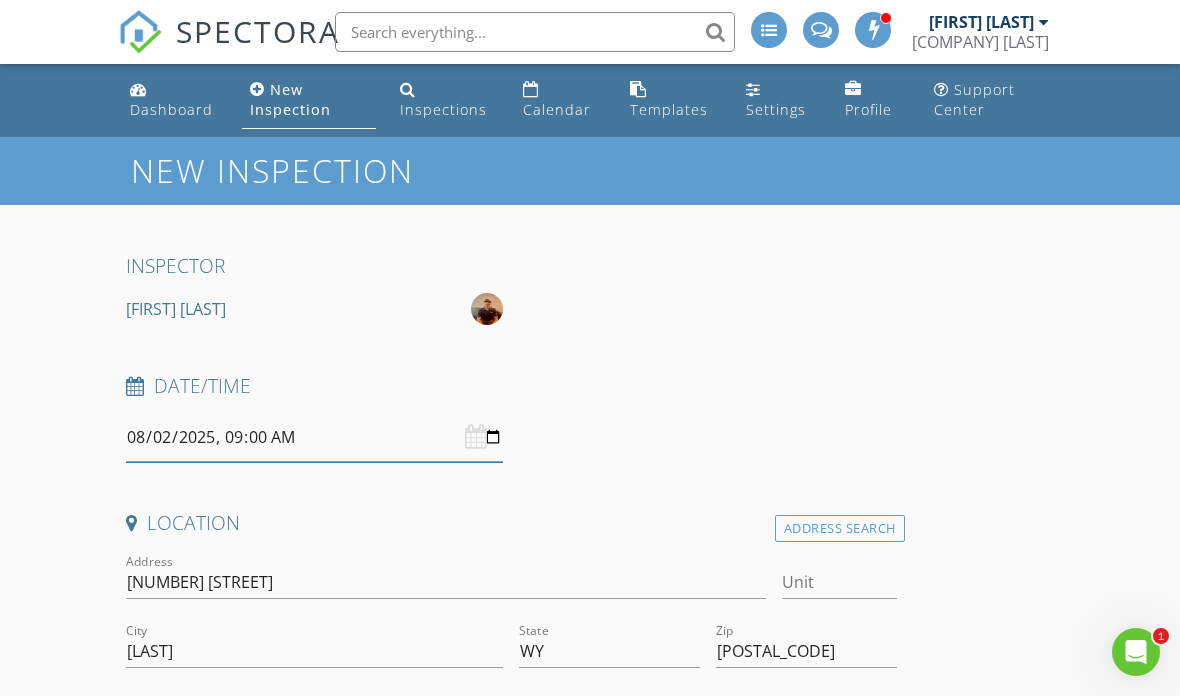 click at bounding box center (314, 437) 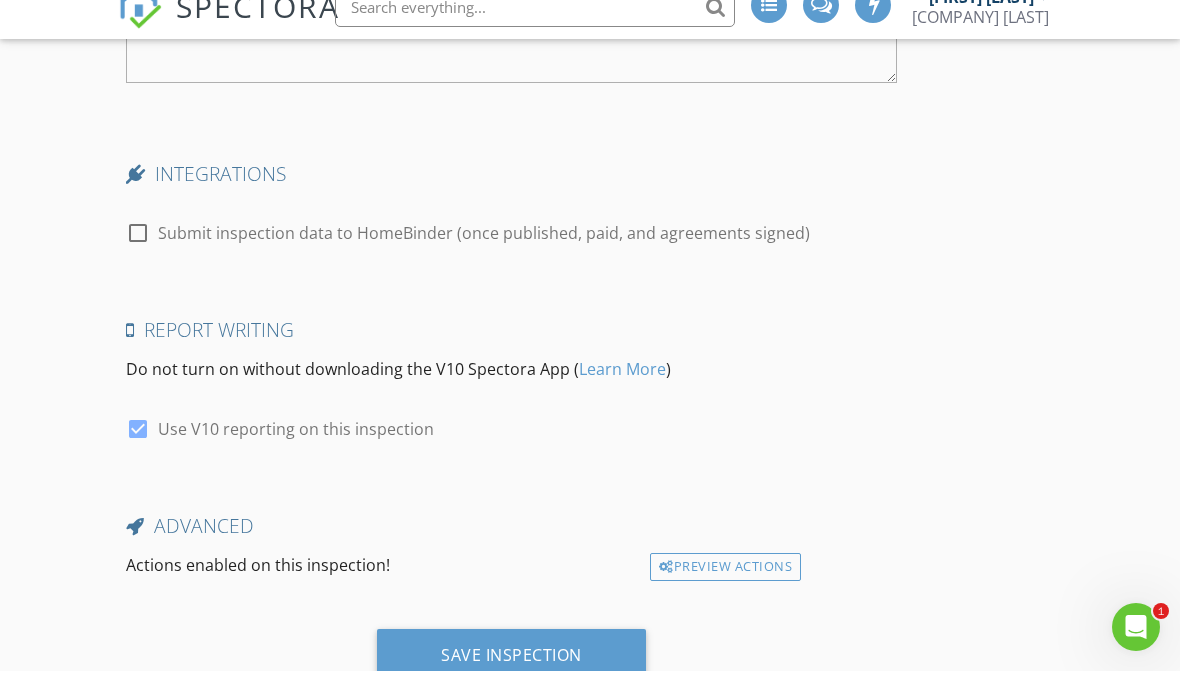 scroll, scrollTop: 3217, scrollLeft: 0, axis: vertical 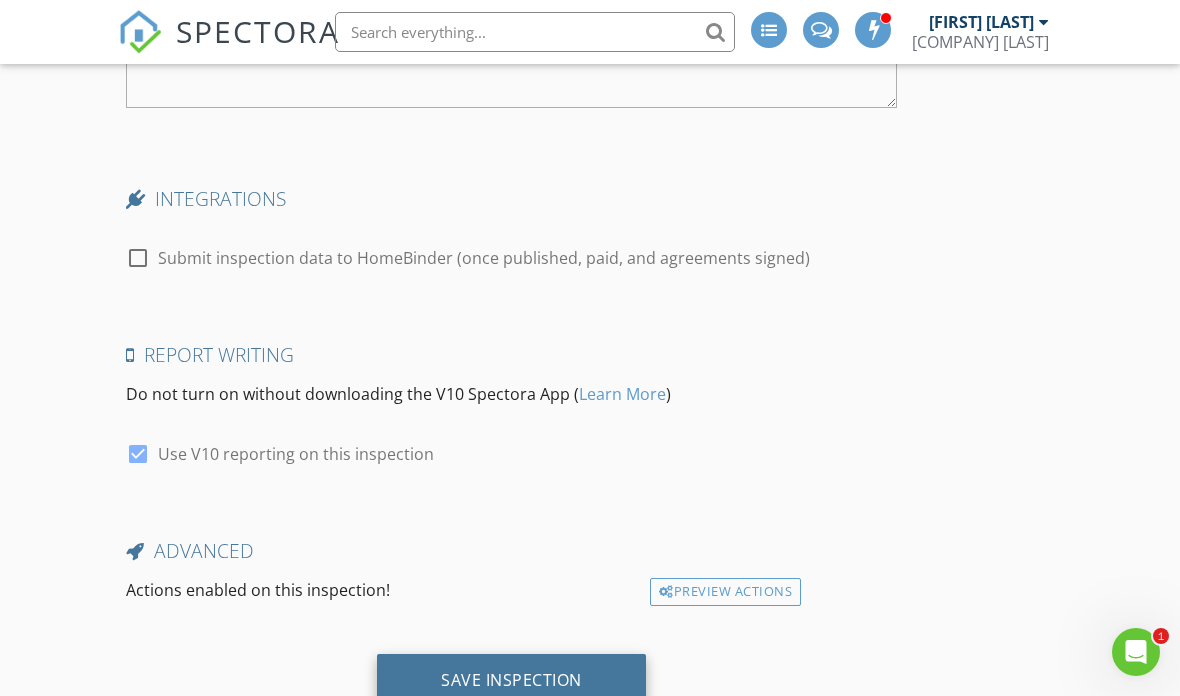 click on "Save Inspection" at bounding box center (511, 681) 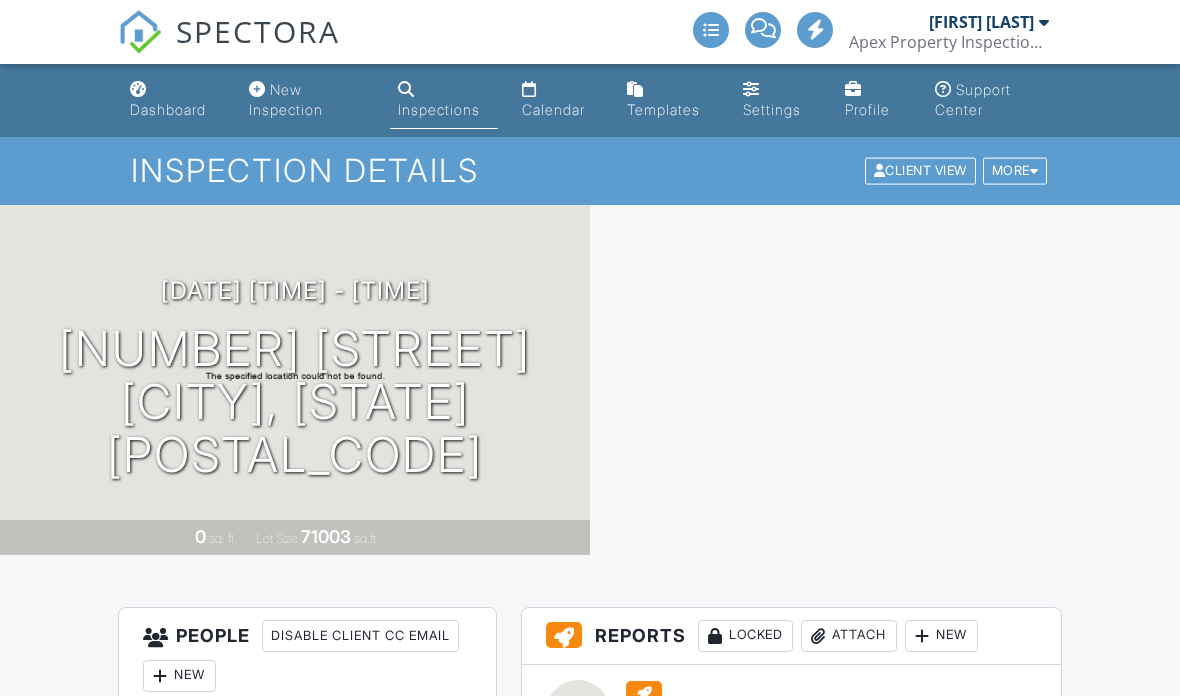 scroll, scrollTop: 0, scrollLeft: 0, axis: both 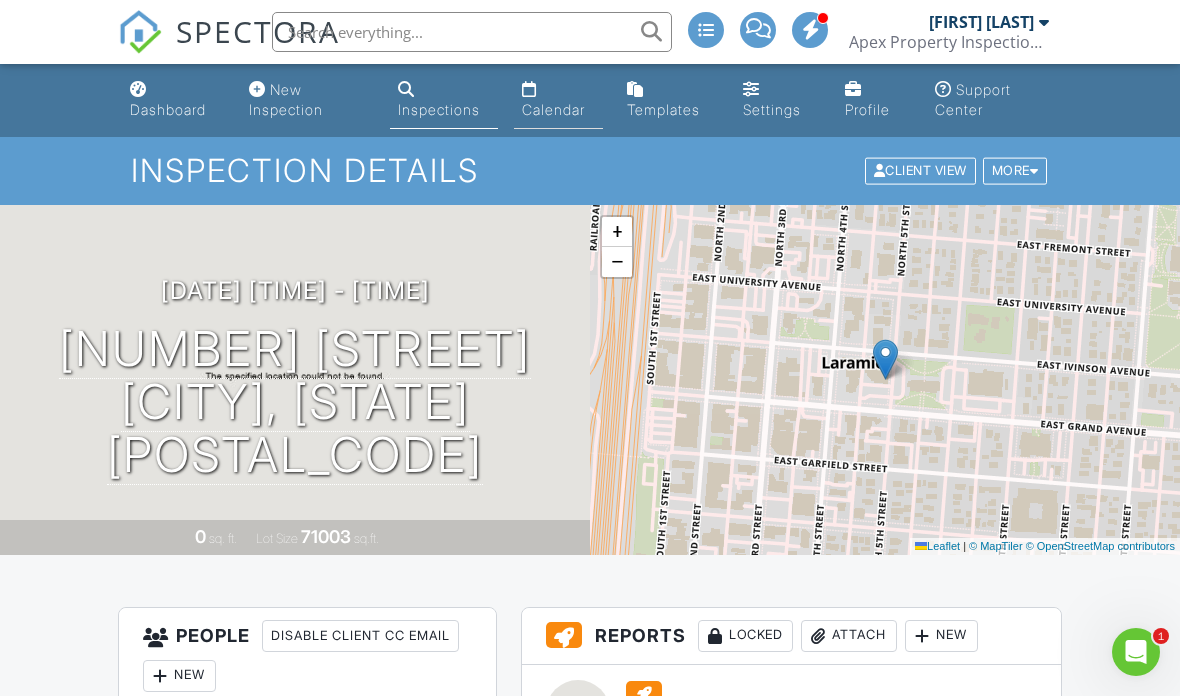 click on "Calendar" at bounding box center [558, 100] 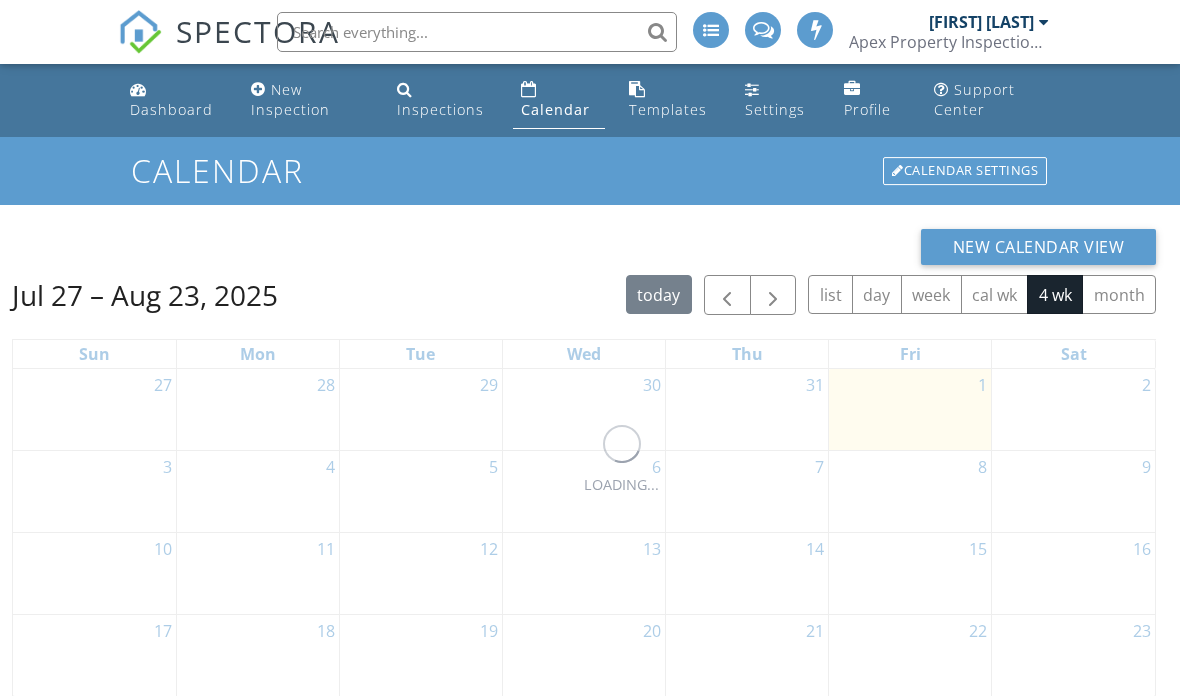 scroll, scrollTop: 0, scrollLeft: 0, axis: both 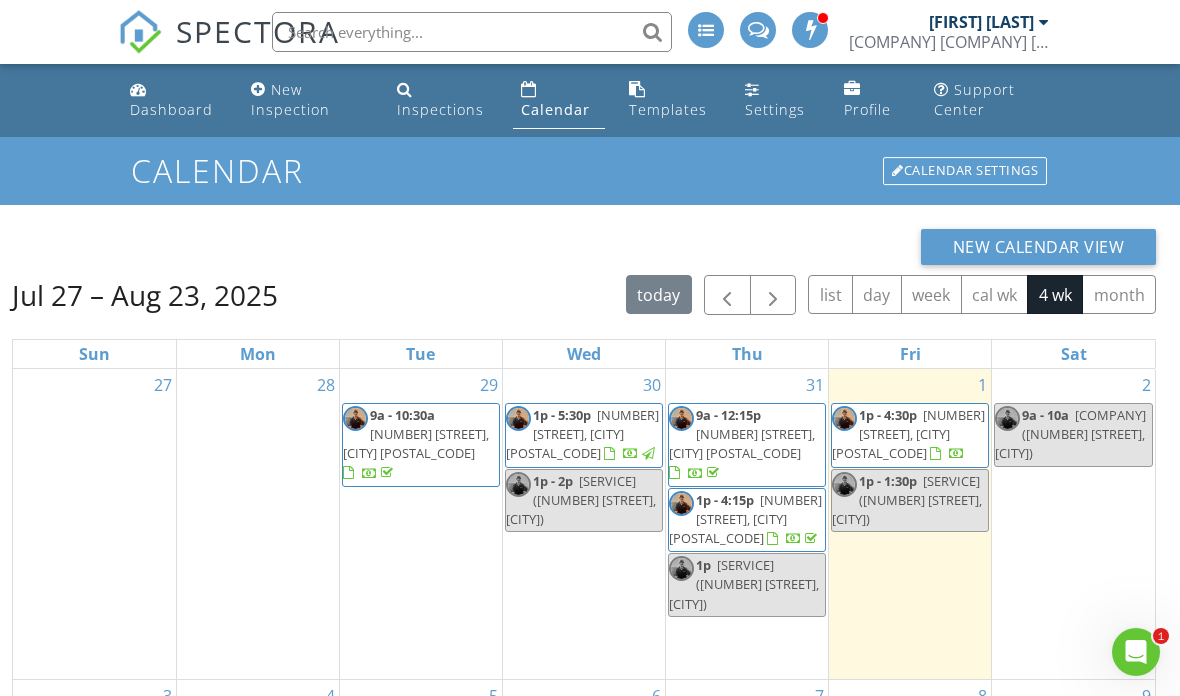 click on "SPECTORA" at bounding box center (258, 31) 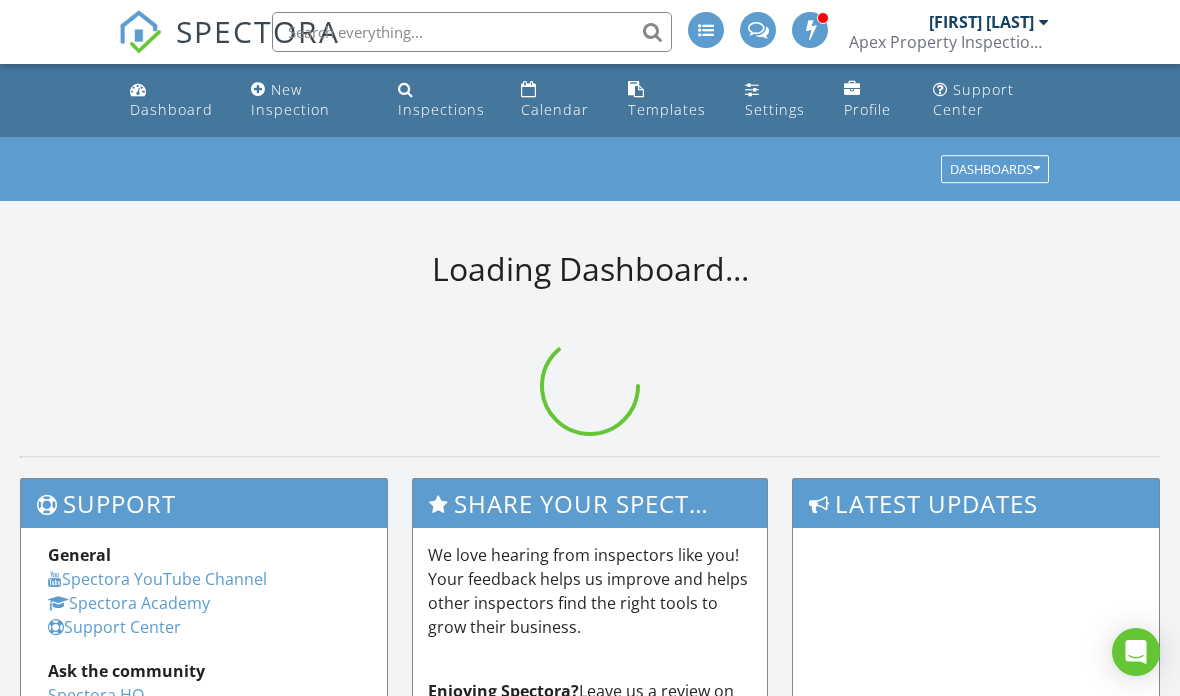 scroll, scrollTop: 0, scrollLeft: 0, axis: both 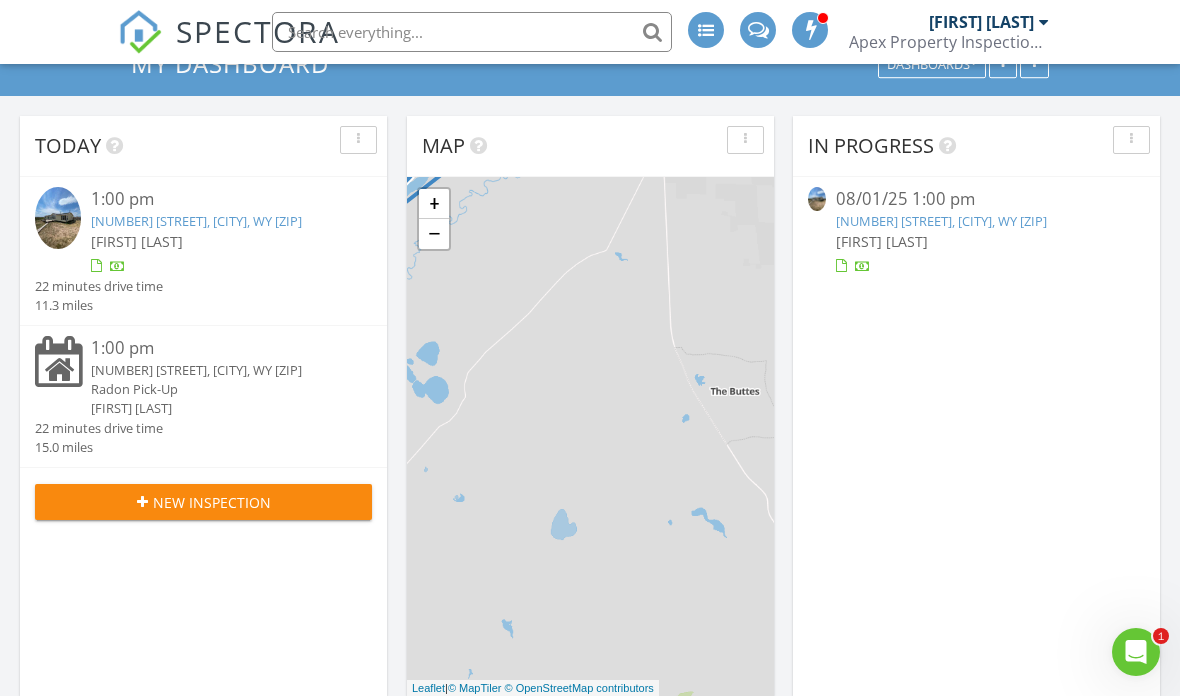 click on "34 Private Lake Rd, Laramie, WY 82070" at bounding box center (941, 221) 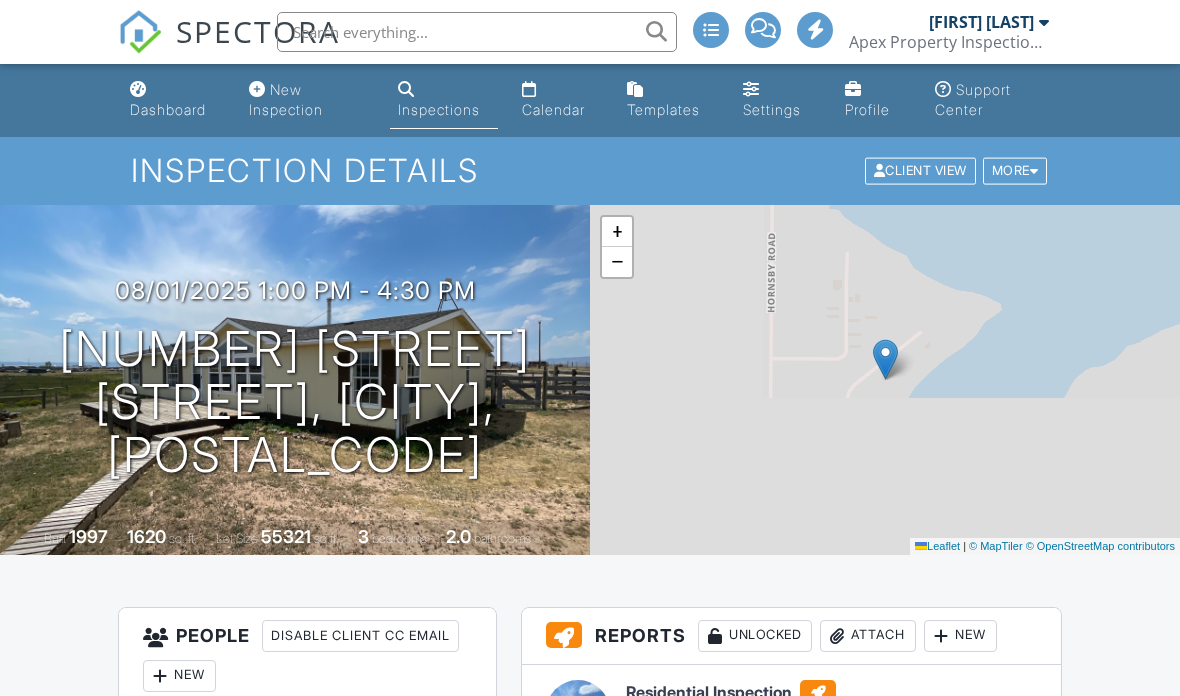 scroll, scrollTop: 0, scrollLeft: 0, axis: both 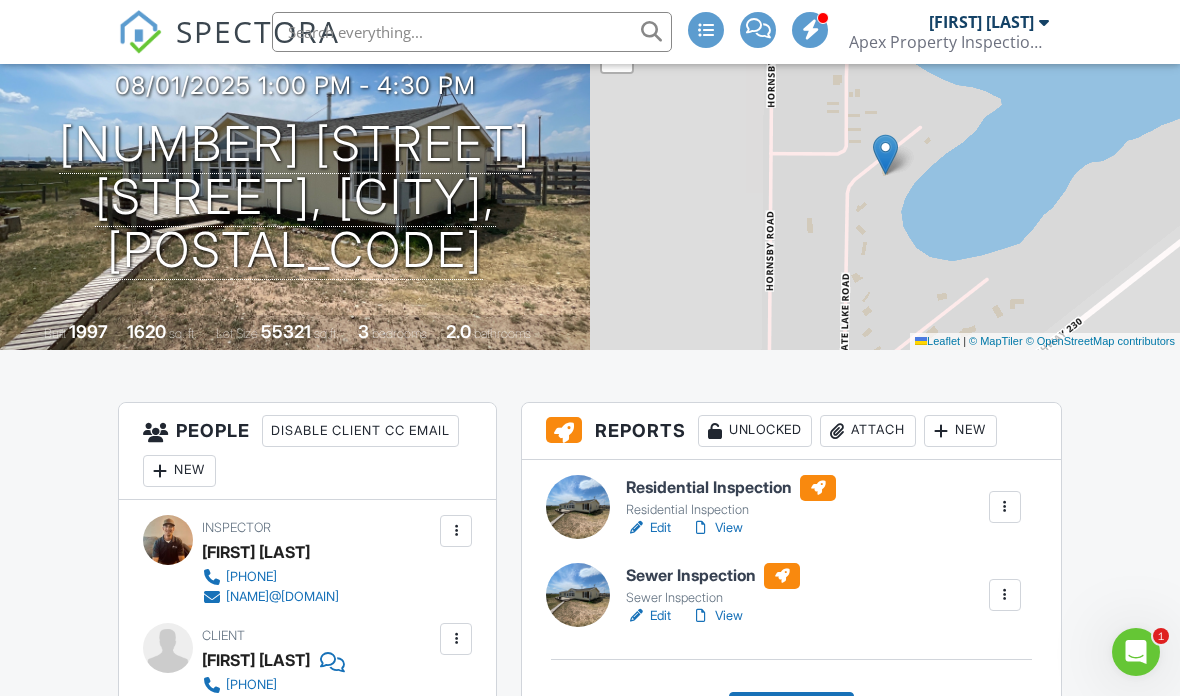 click on "View" at bounding box center (717, 616) 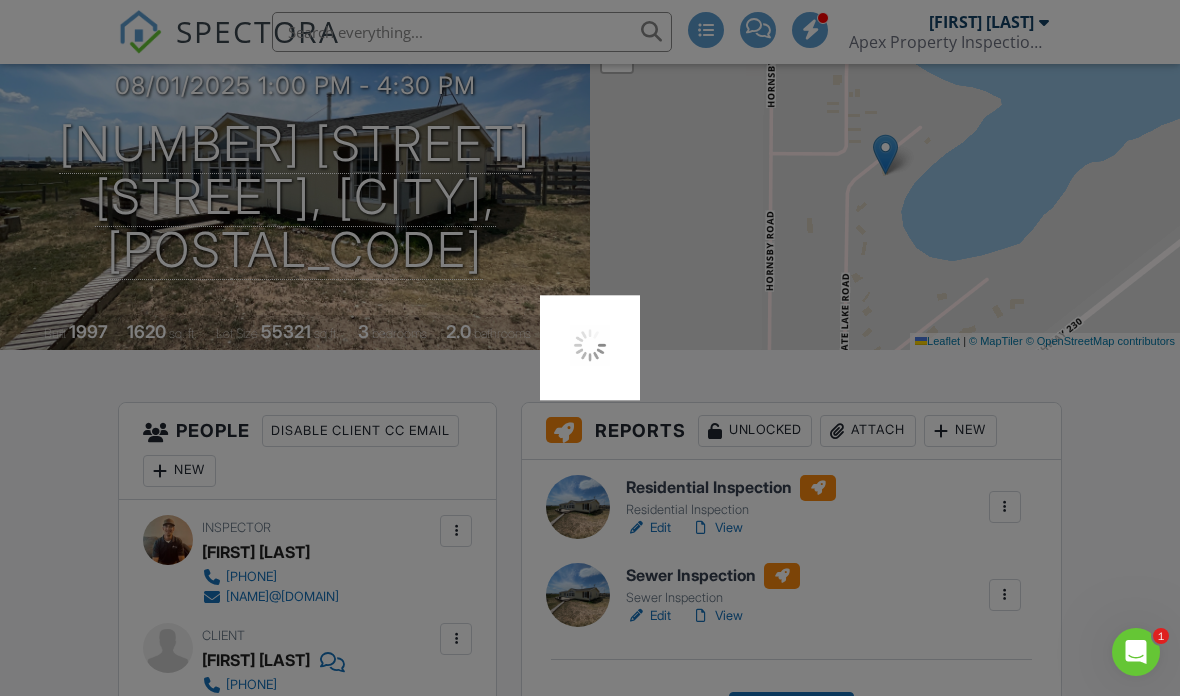 scroll, scrollTop: 285, scrollLeft: 0, axis: vertical 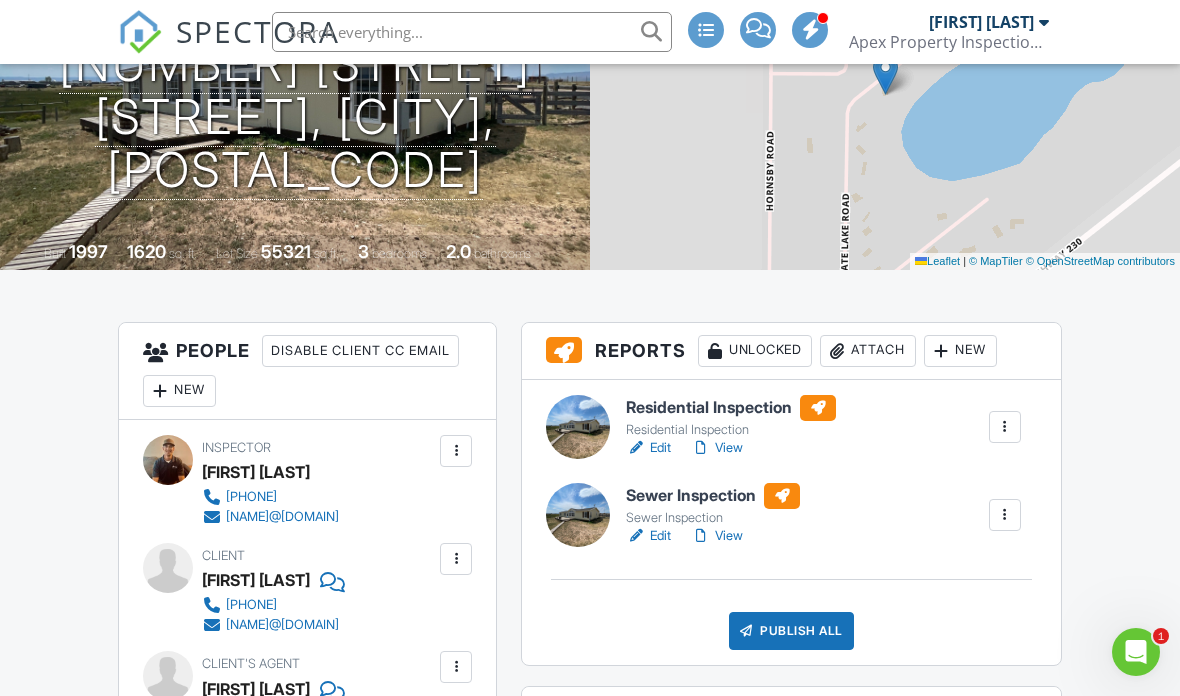 click on "View" at bounding box center [717, 536] 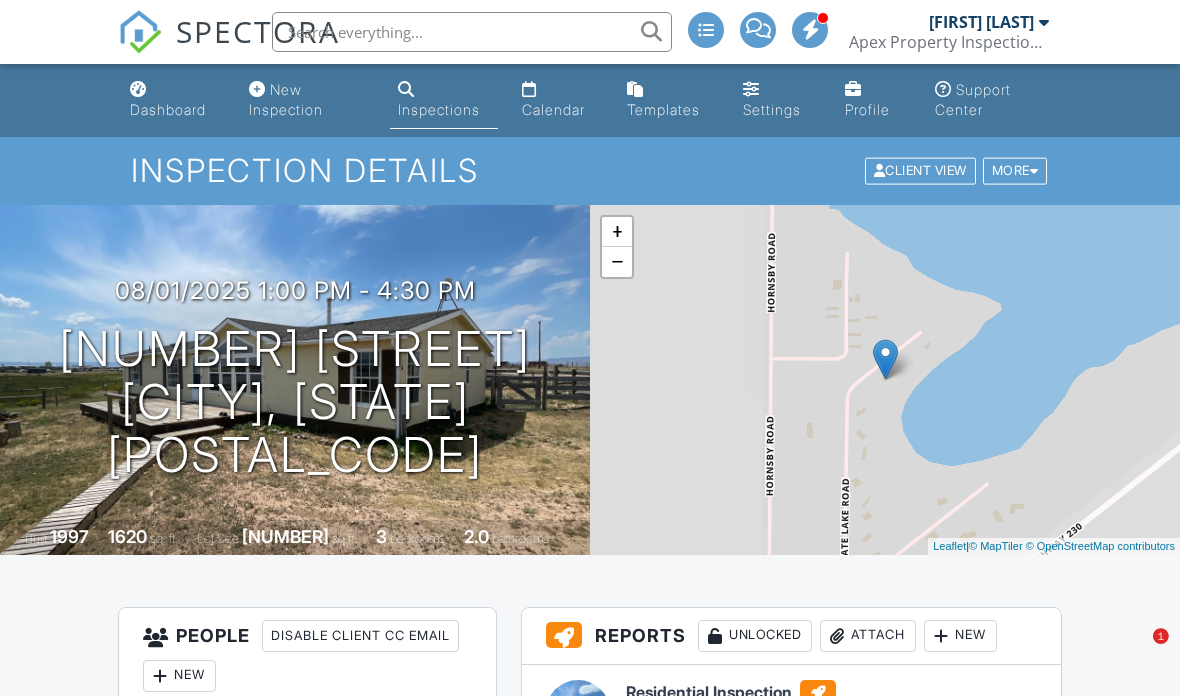 scroll, scrollTop: 285, scrollLeft: 0, axis: vertical 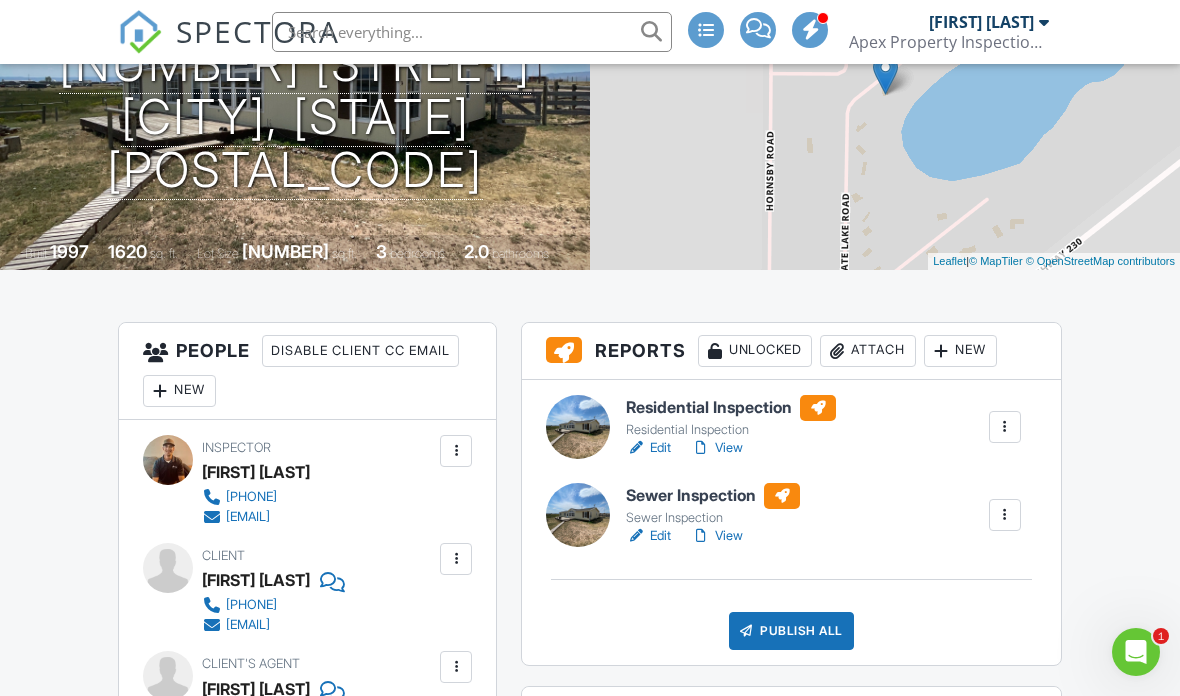 click on "View" at bounding box center [717, 448] 